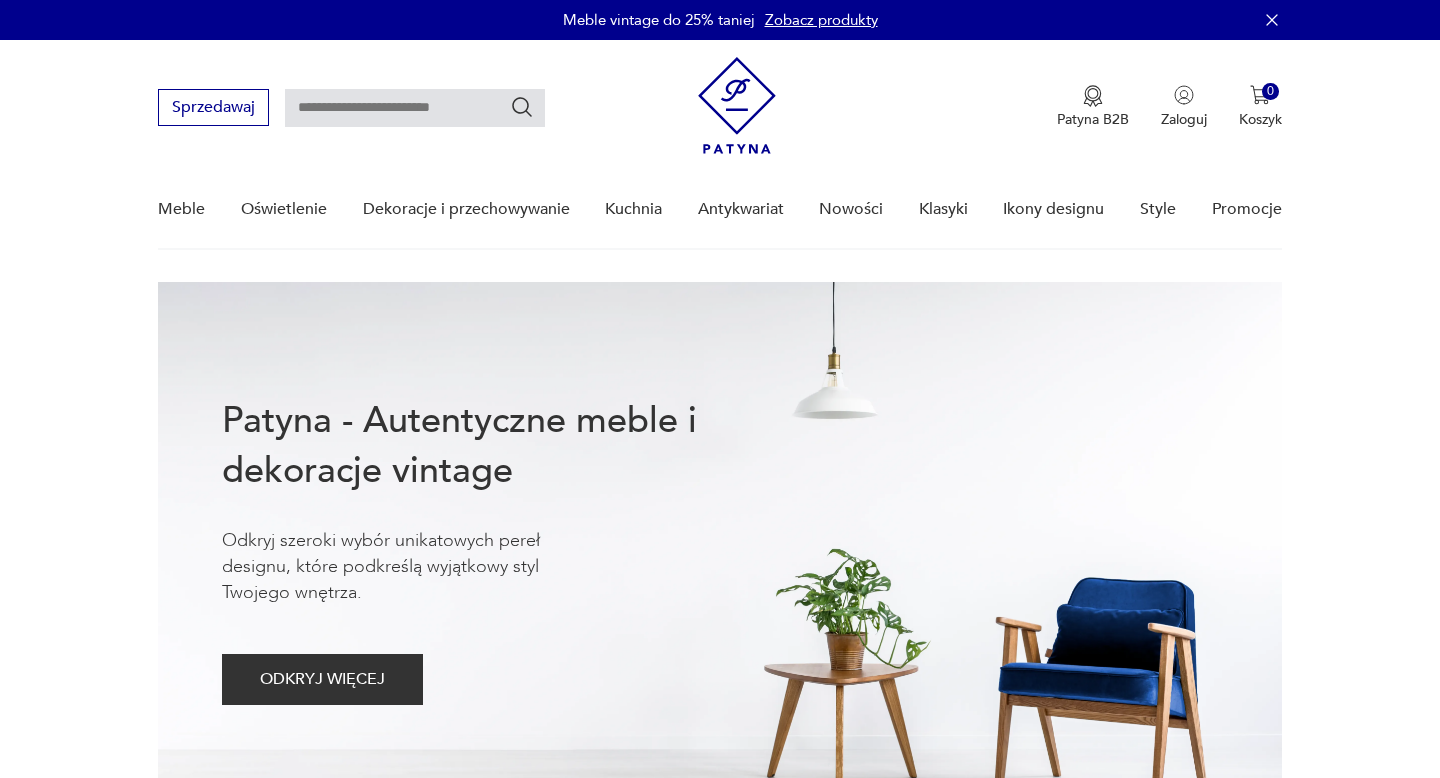 scroll, scrollTop: 0, scrollLeft: 0, axis: both 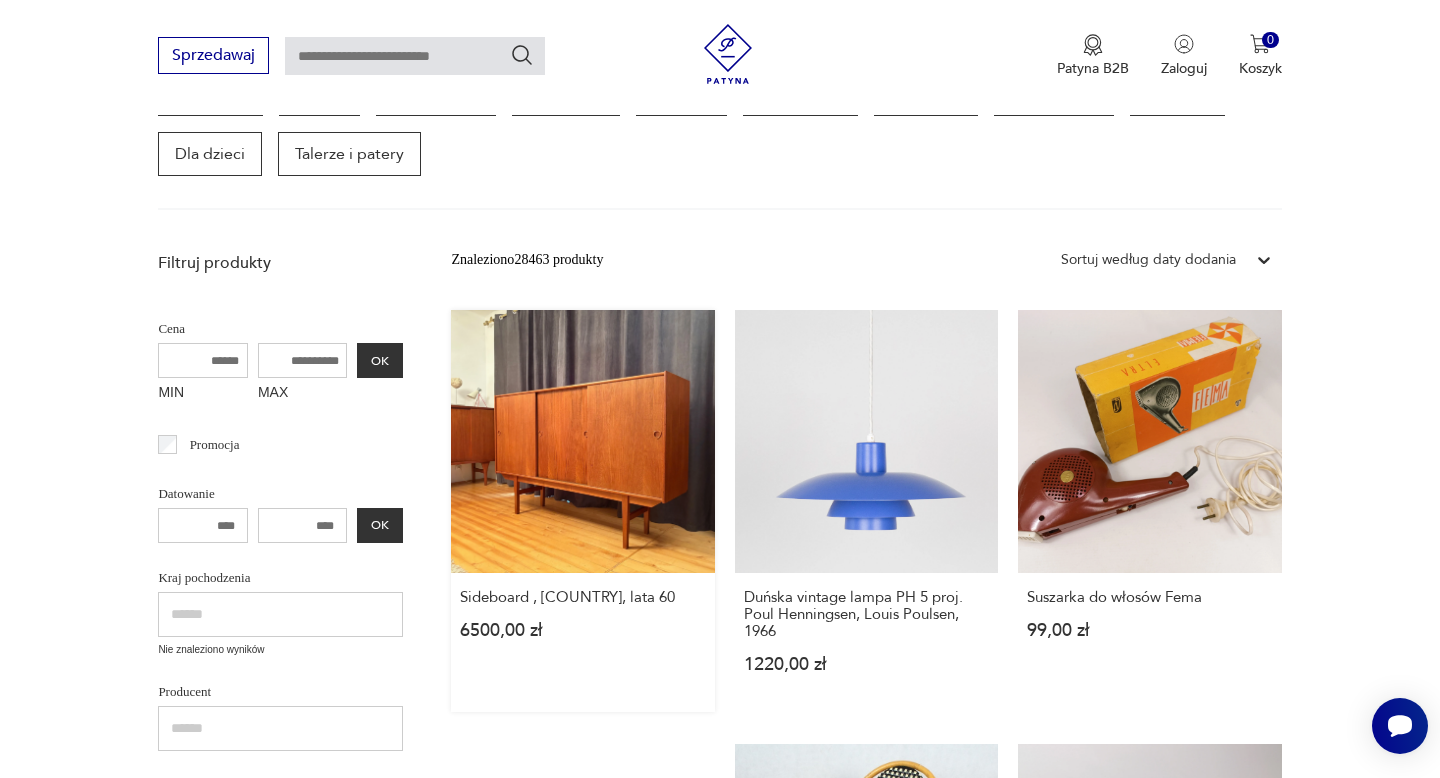 click on "Sideboard , [COUNTRY], lata 60 [PRICE]" at bounding box center [582, 511] 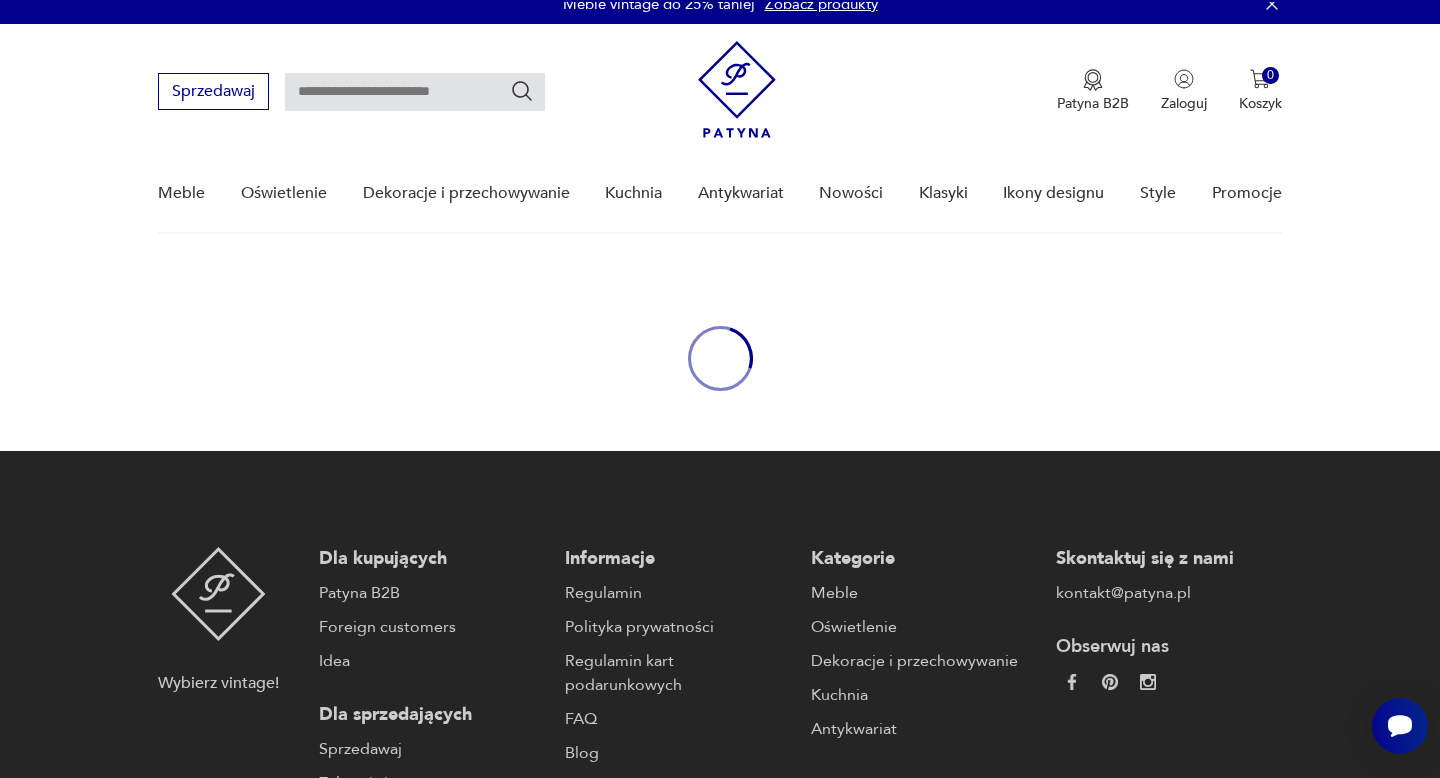 scroll, scrollTop: 0, scrollLeft: 0, axis: both 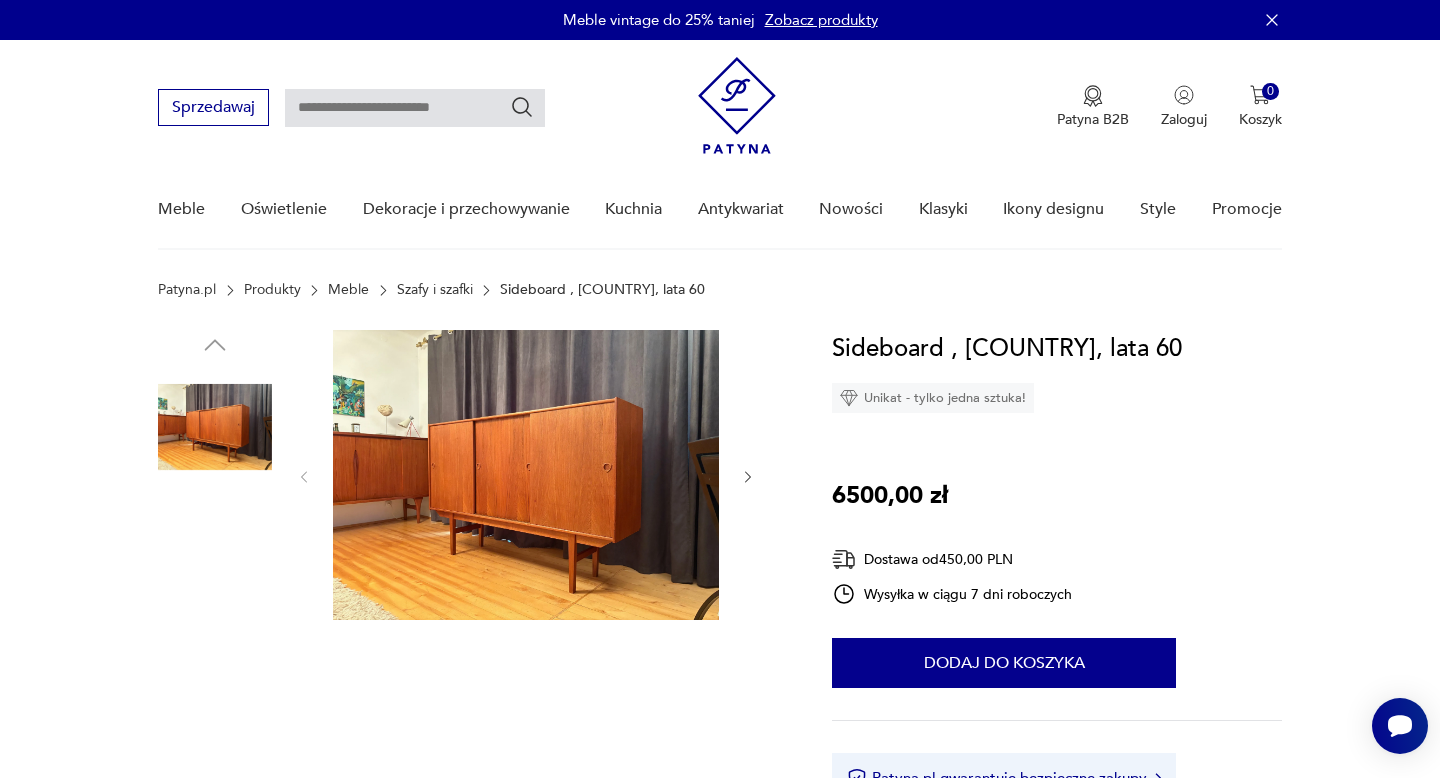 click at bounding box center (526, 475) 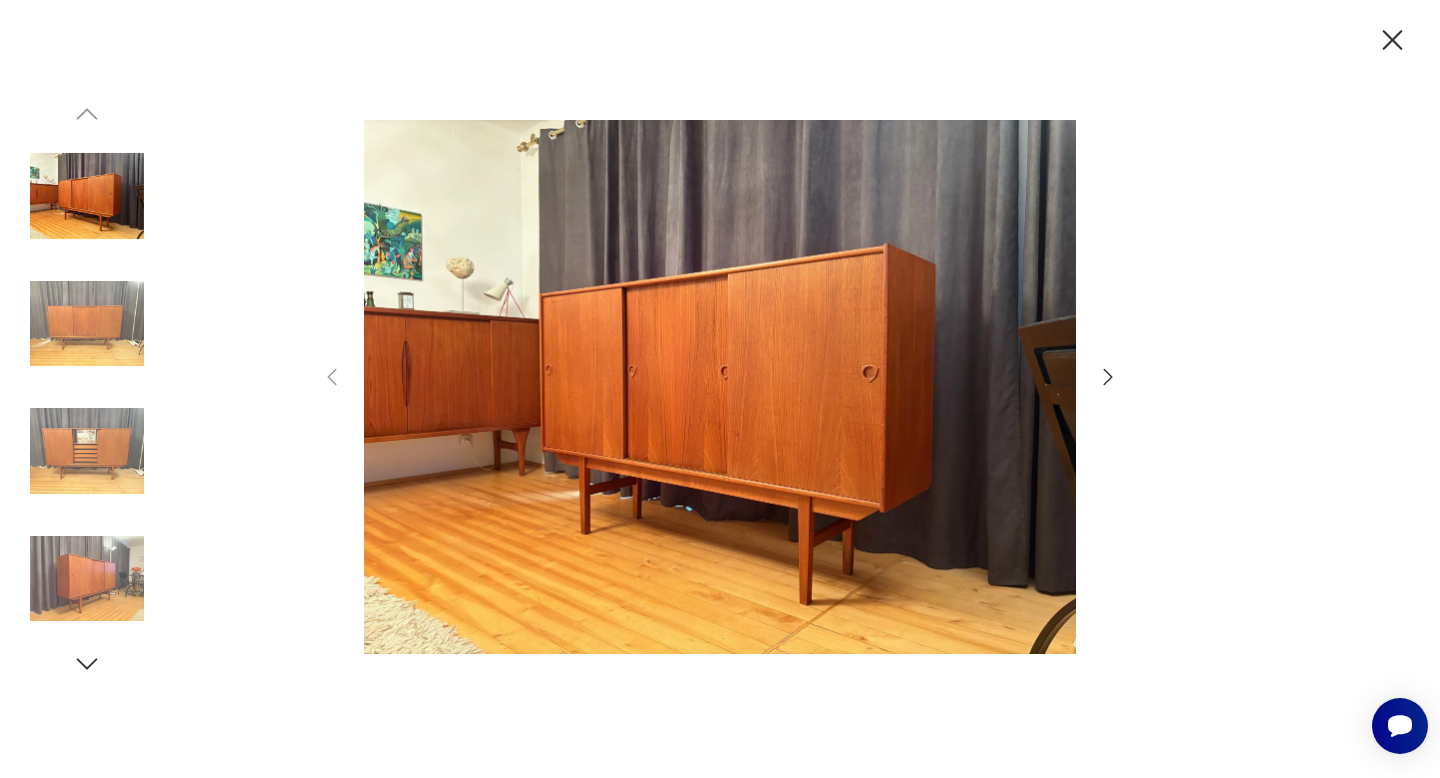 click 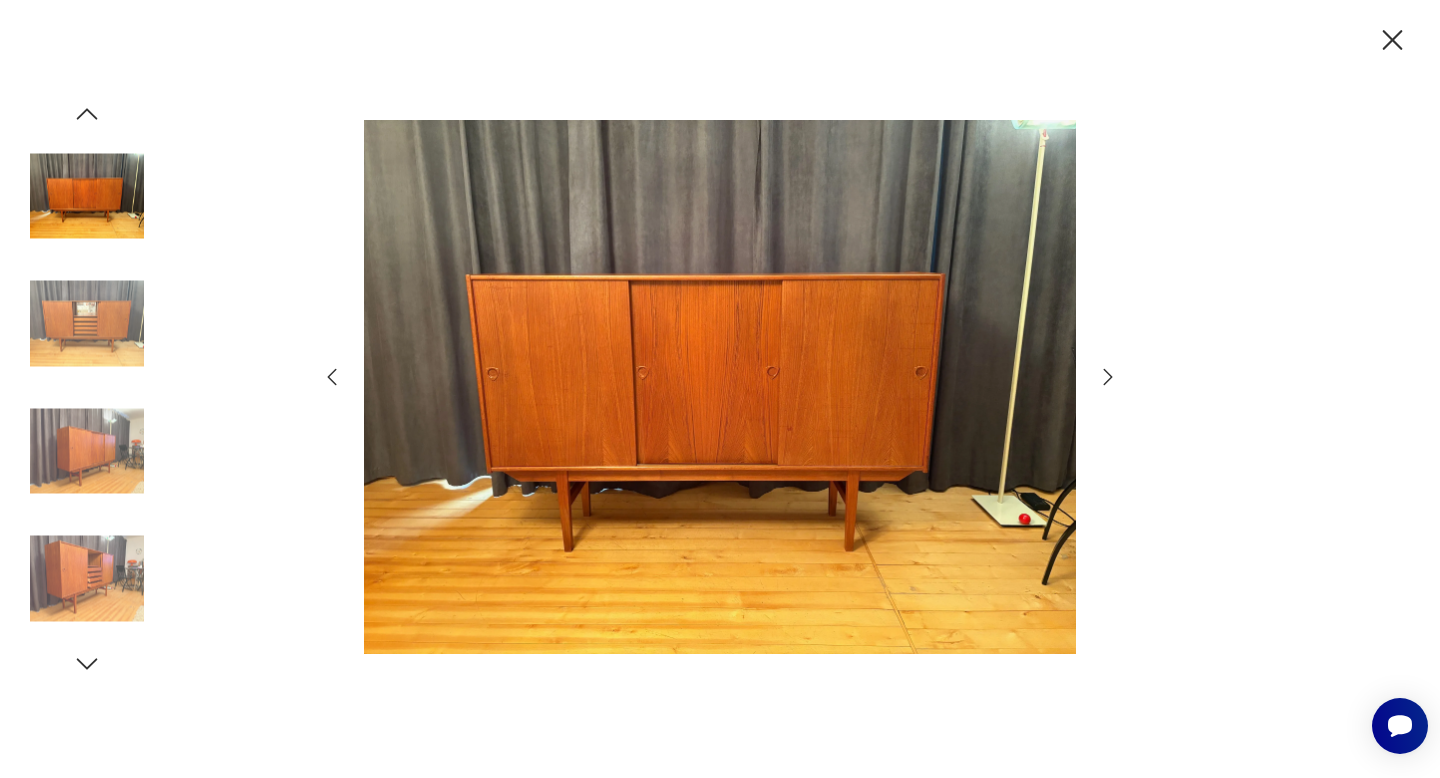 click 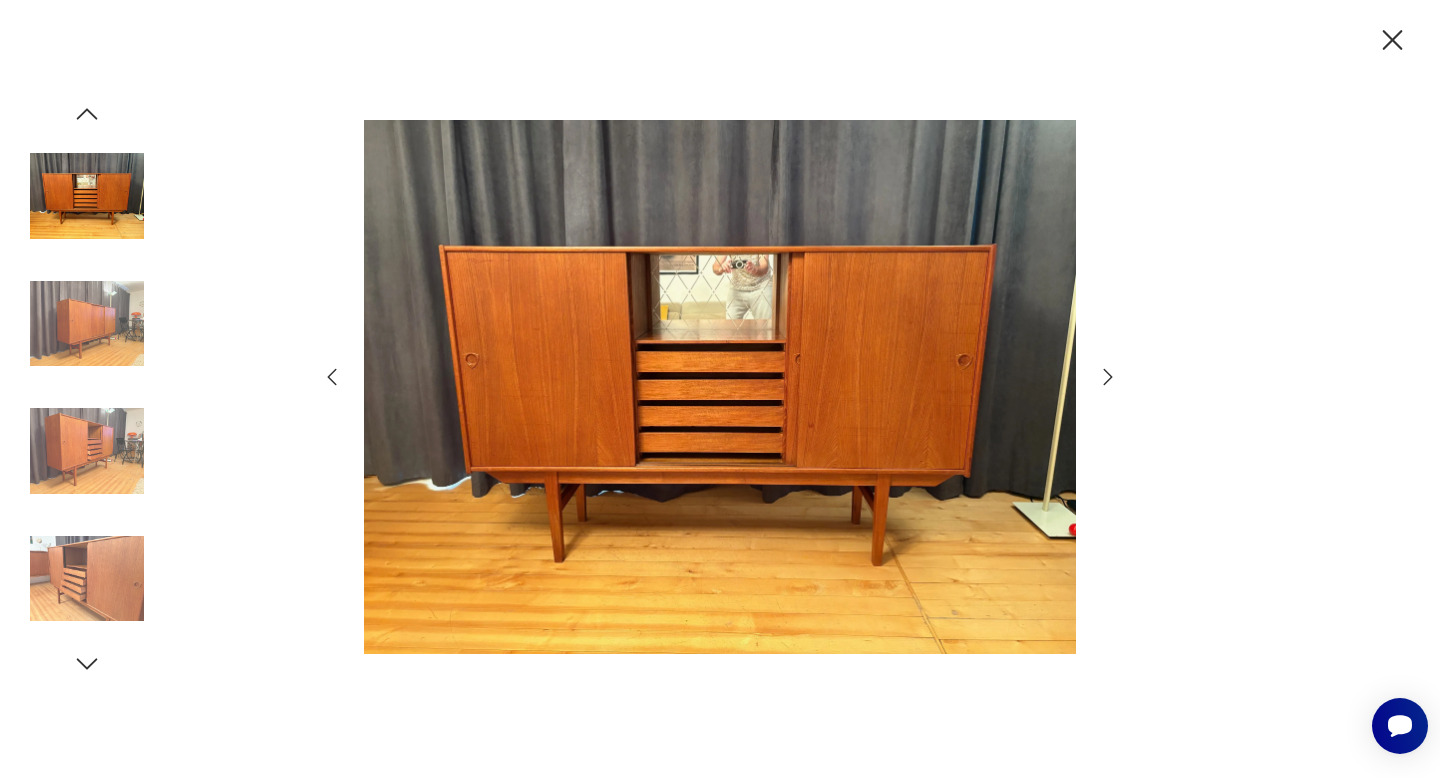 click at bounding box center (720, 387) 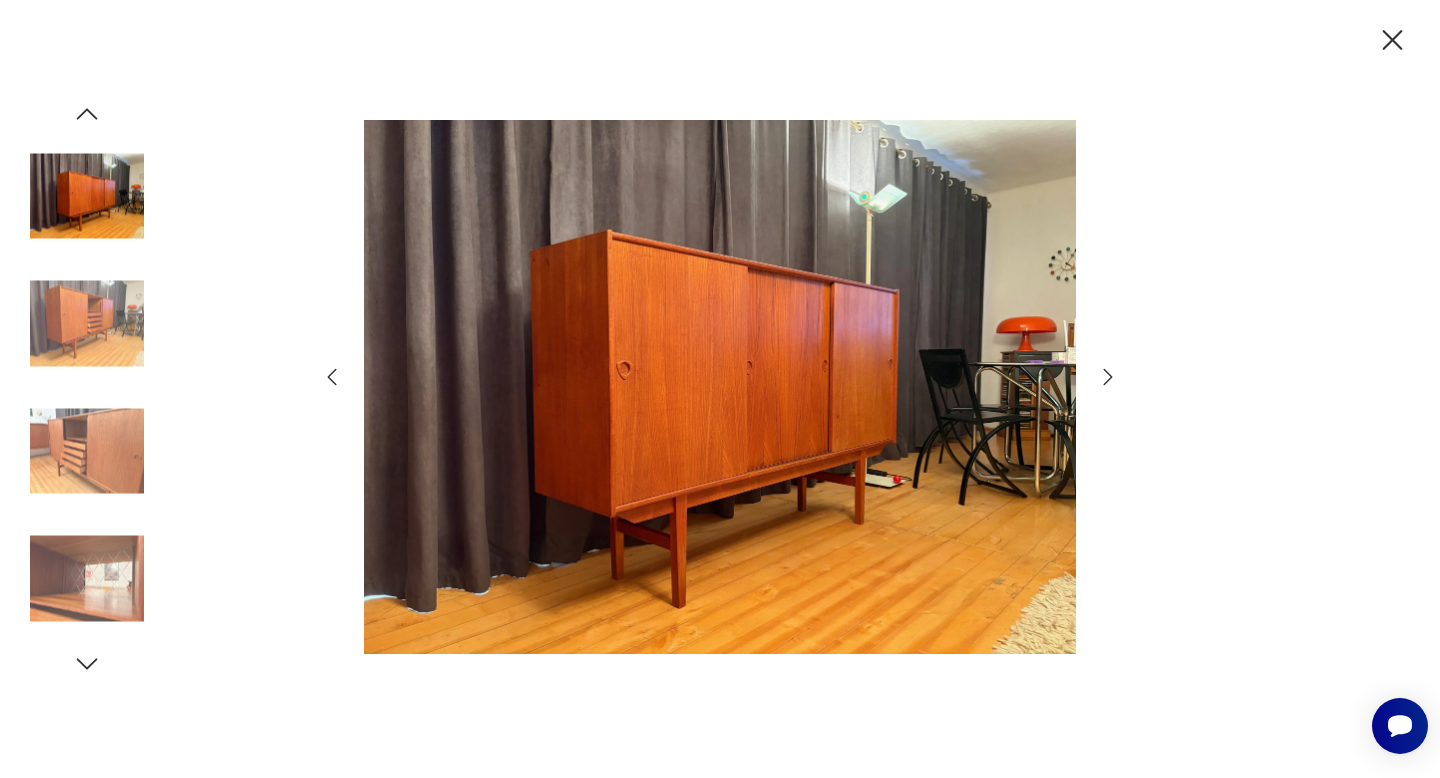click 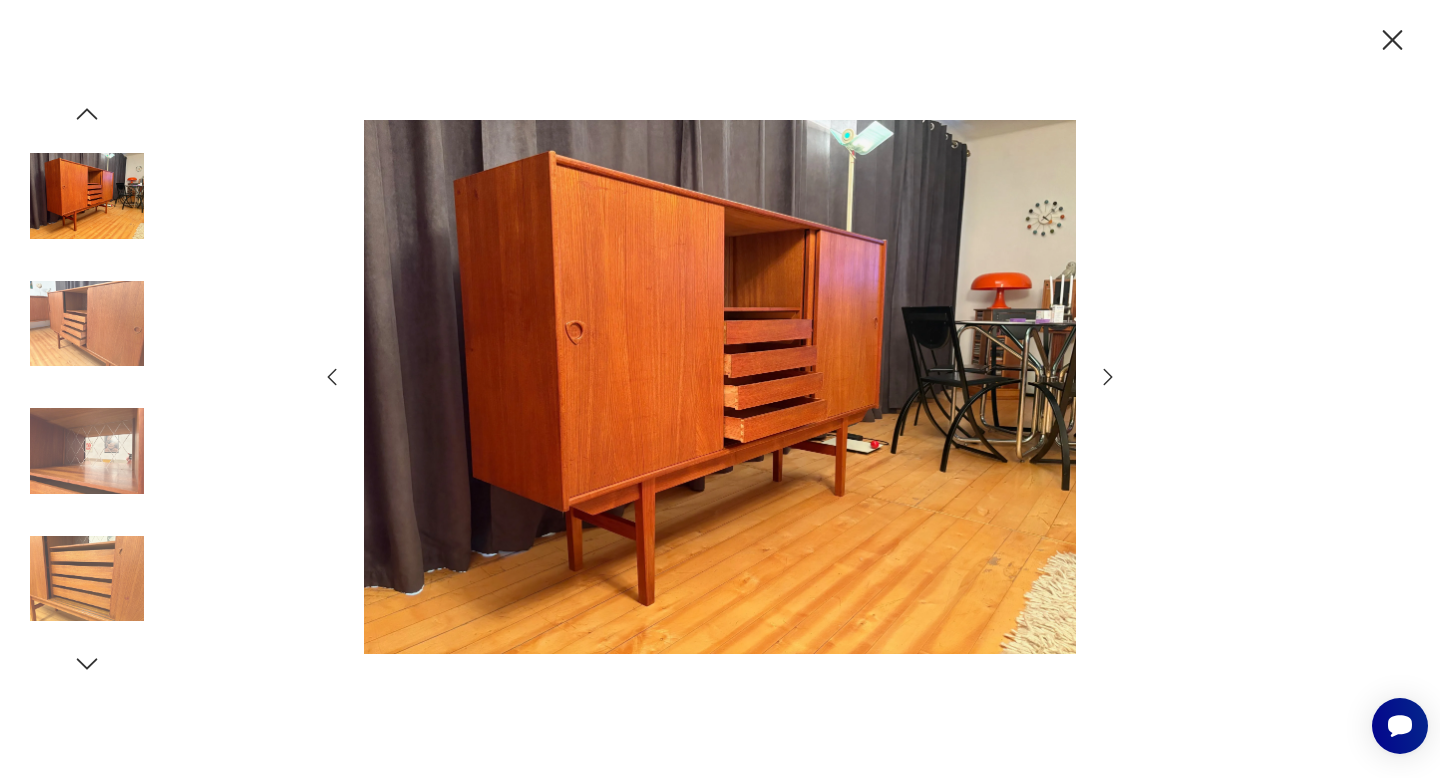 click 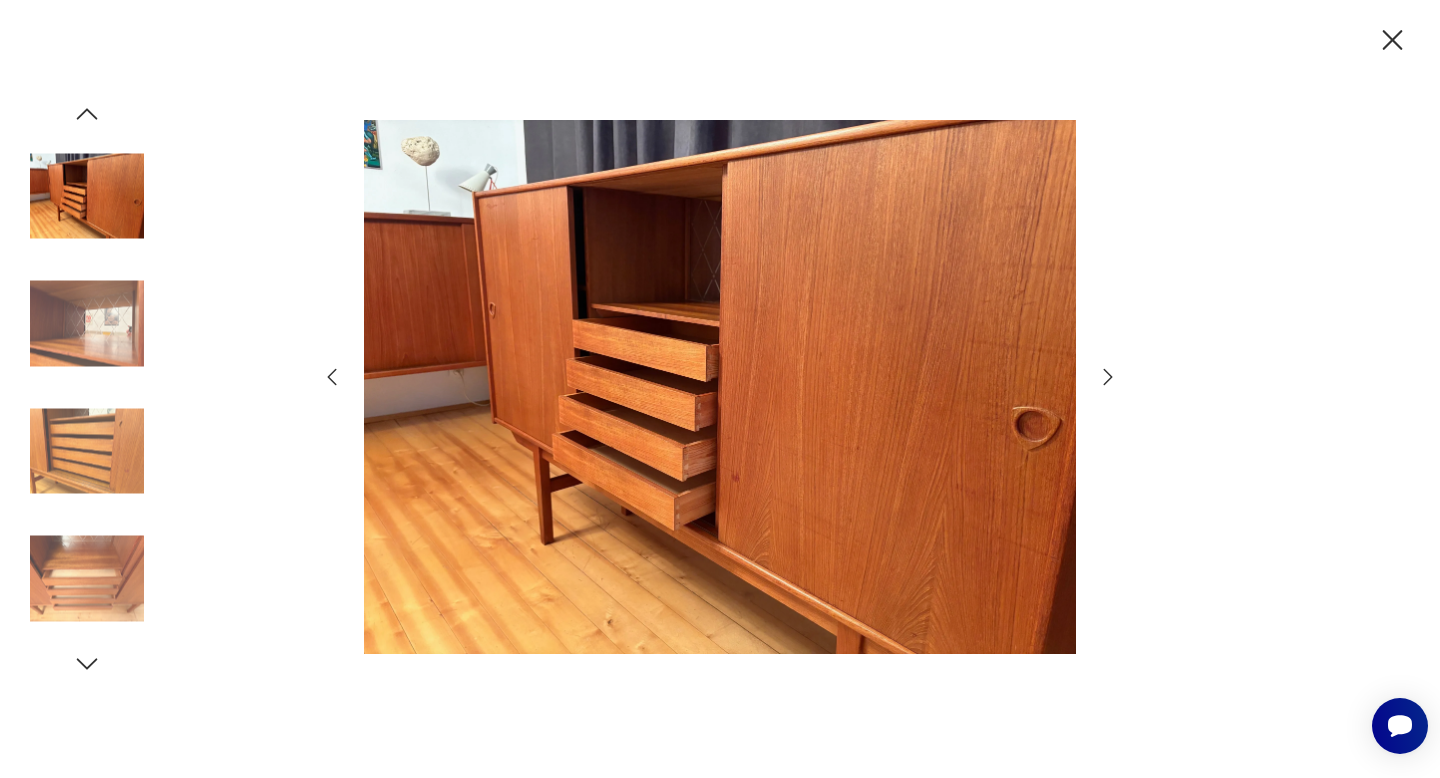 click 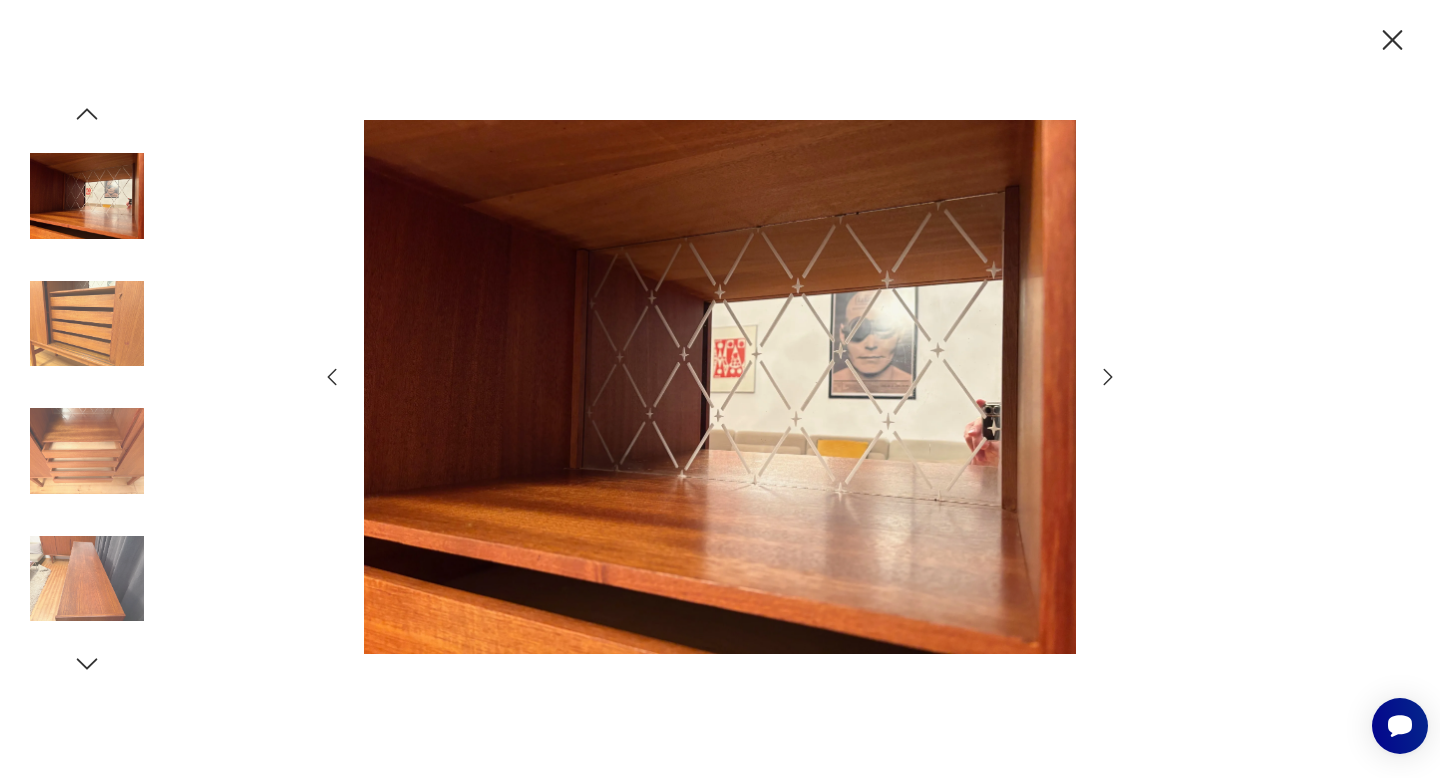 click 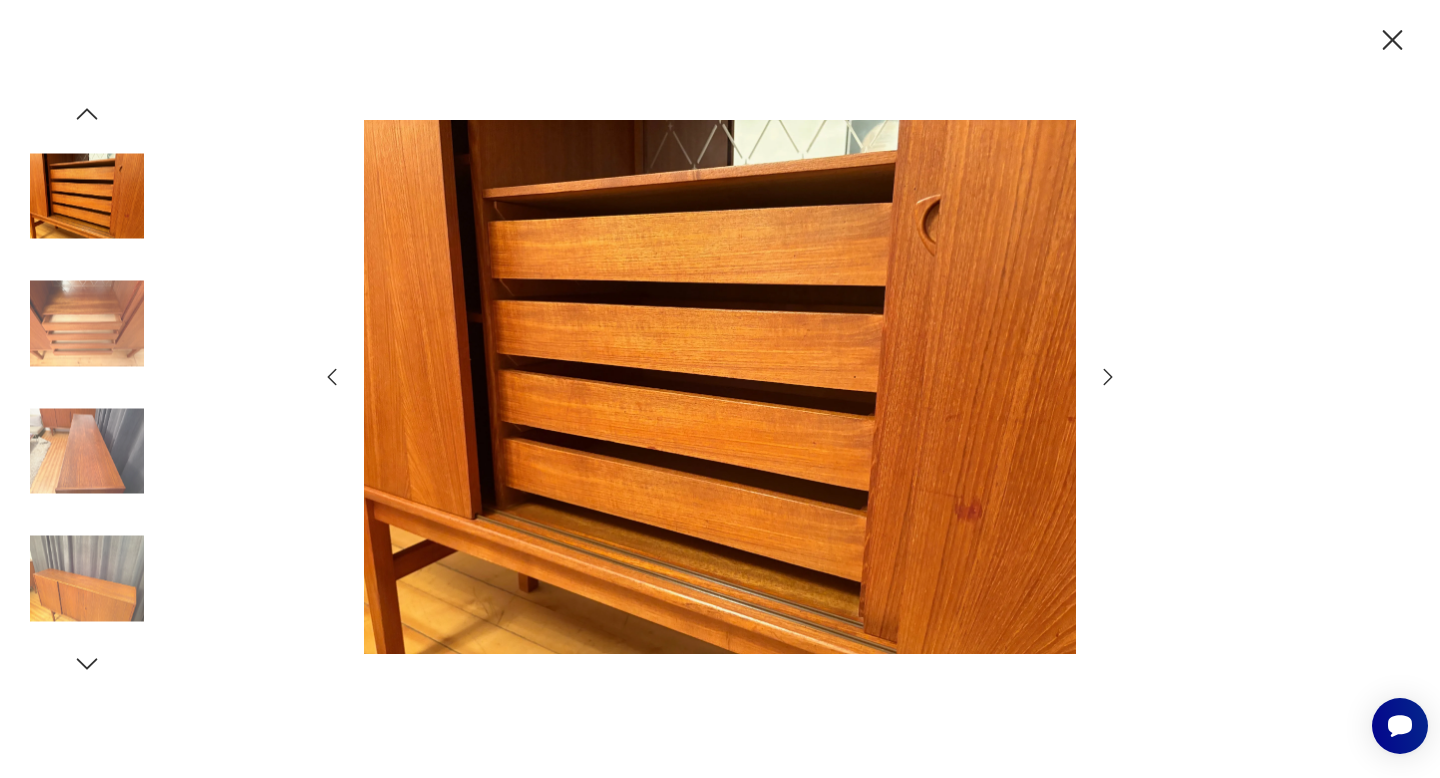 click 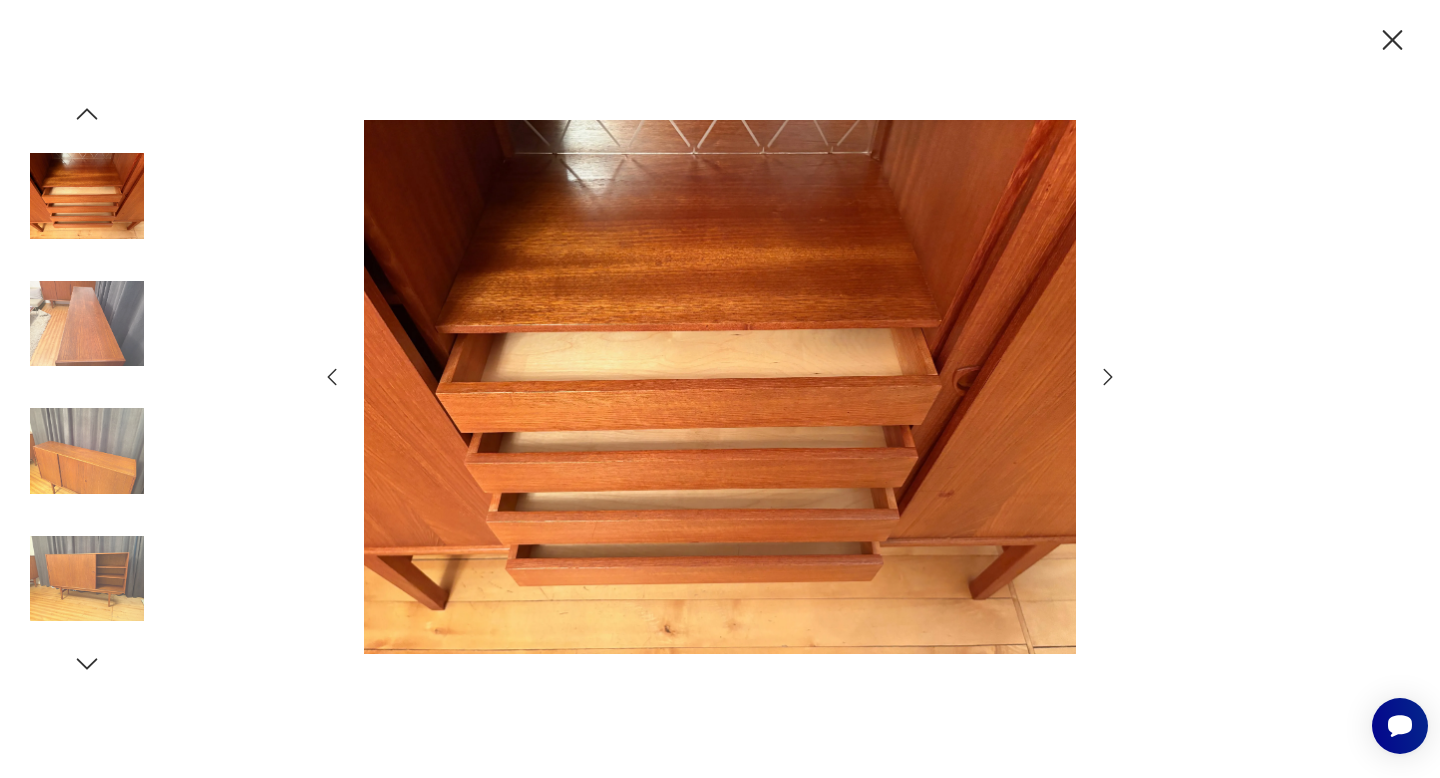 click 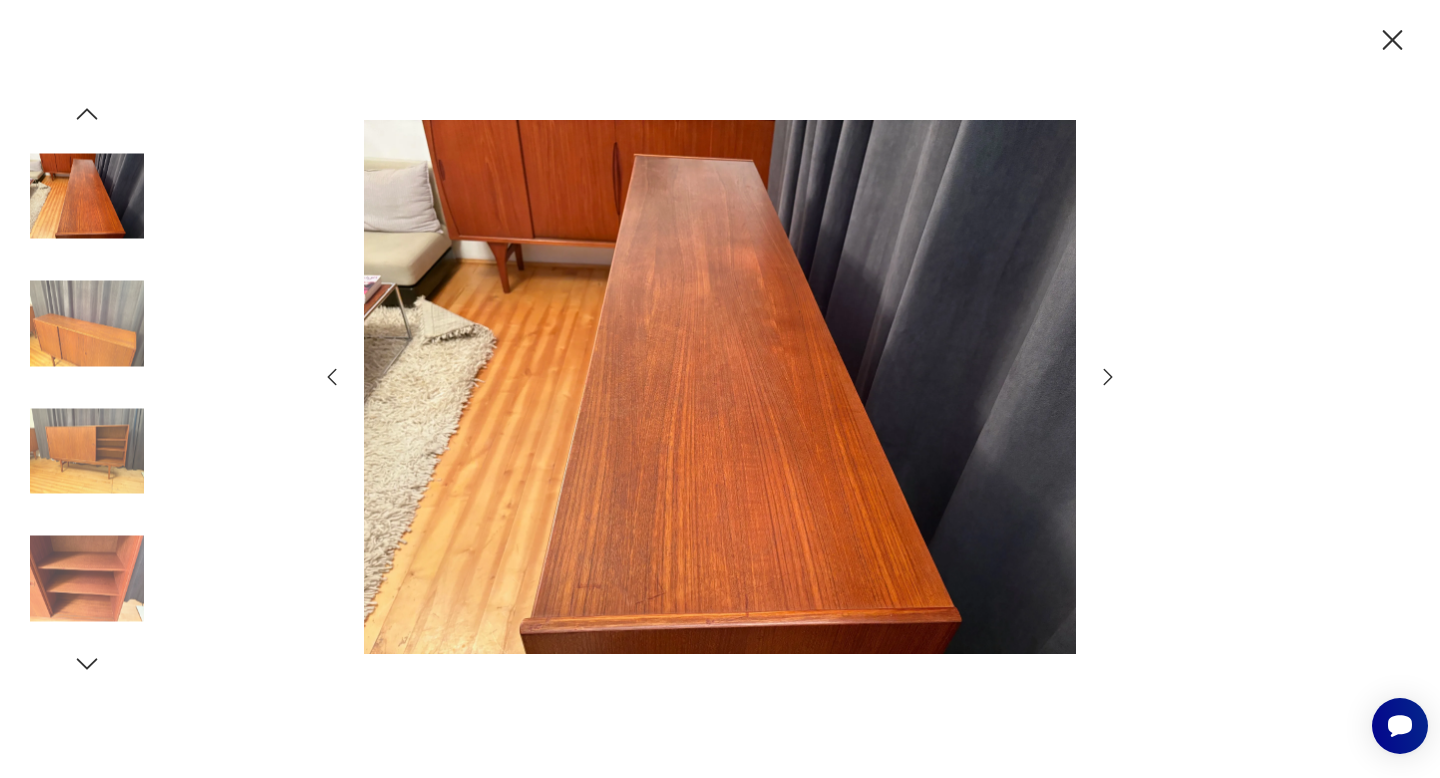 click 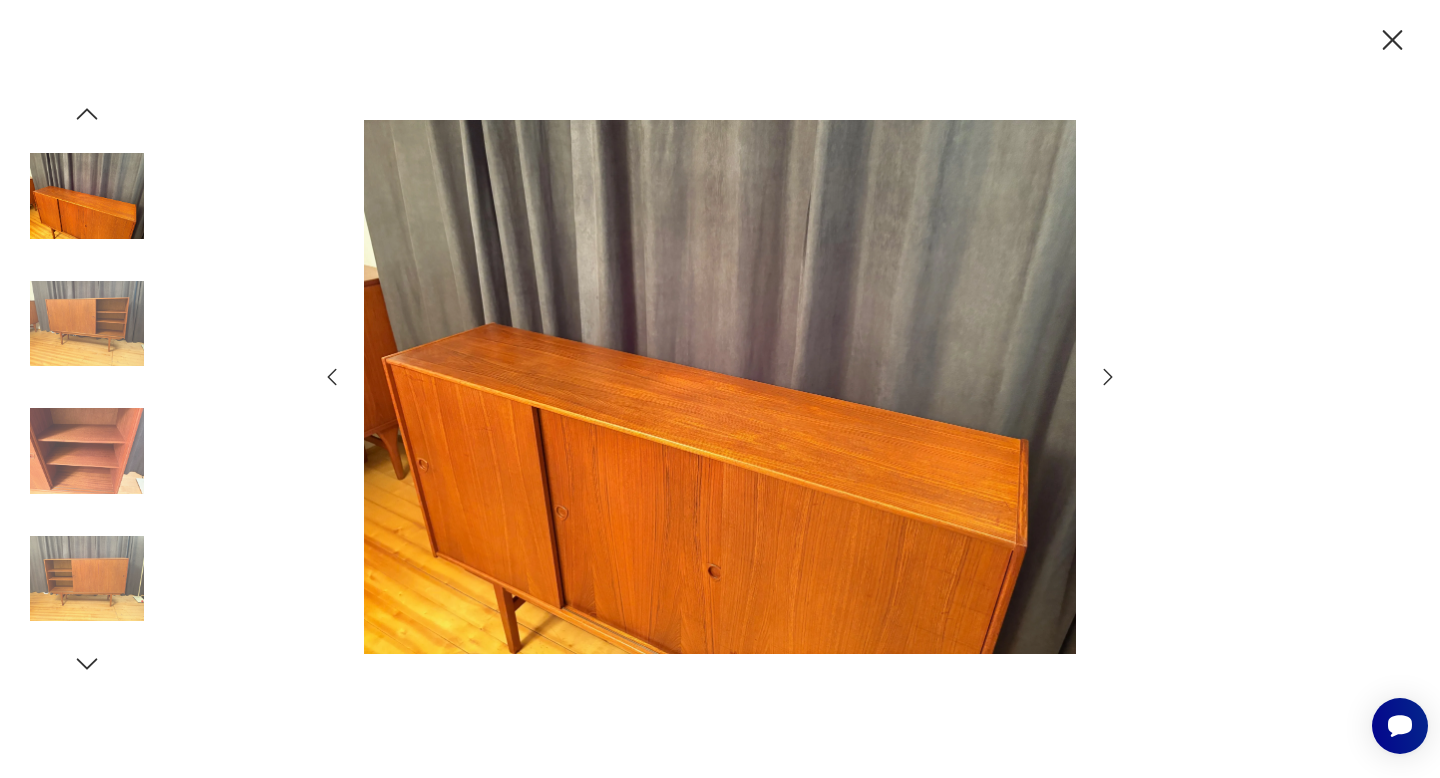 click 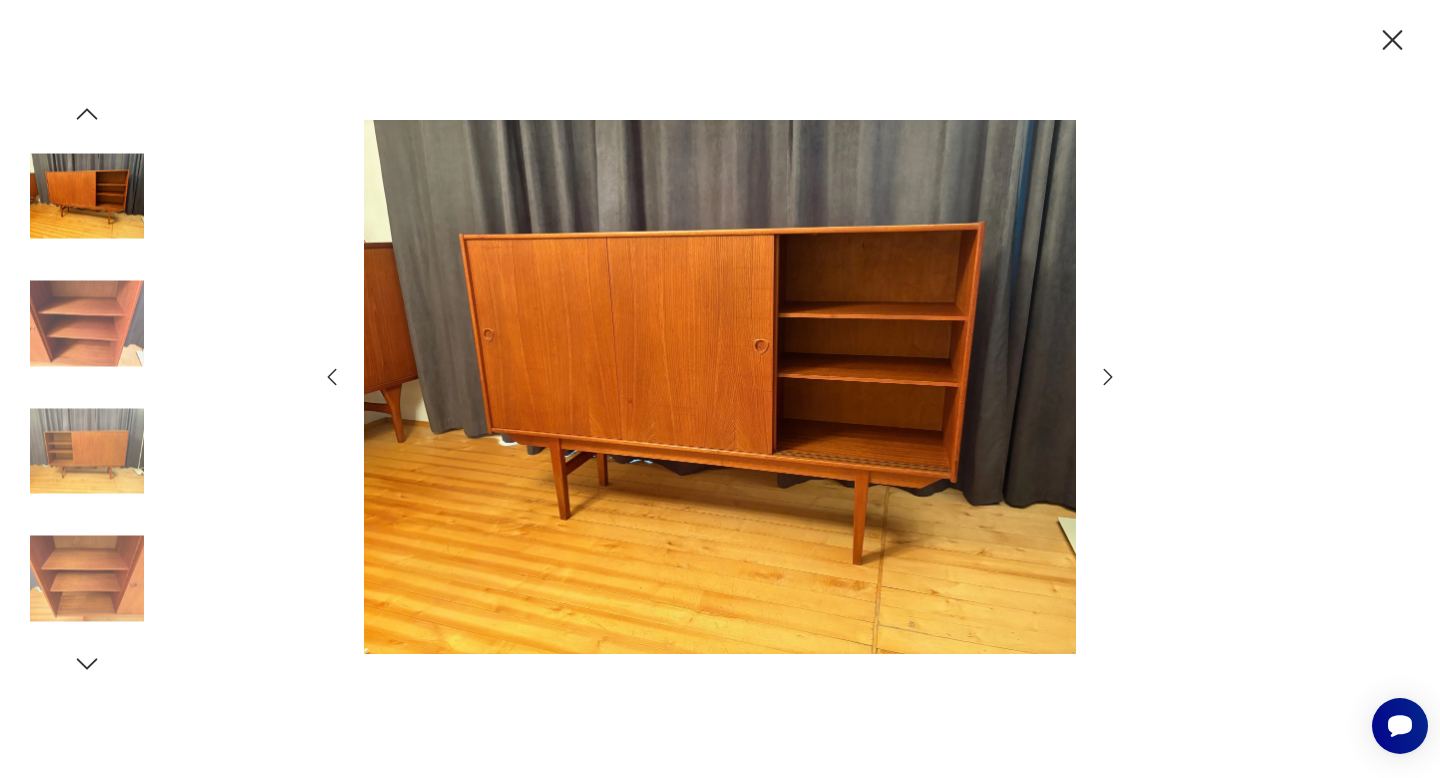 click 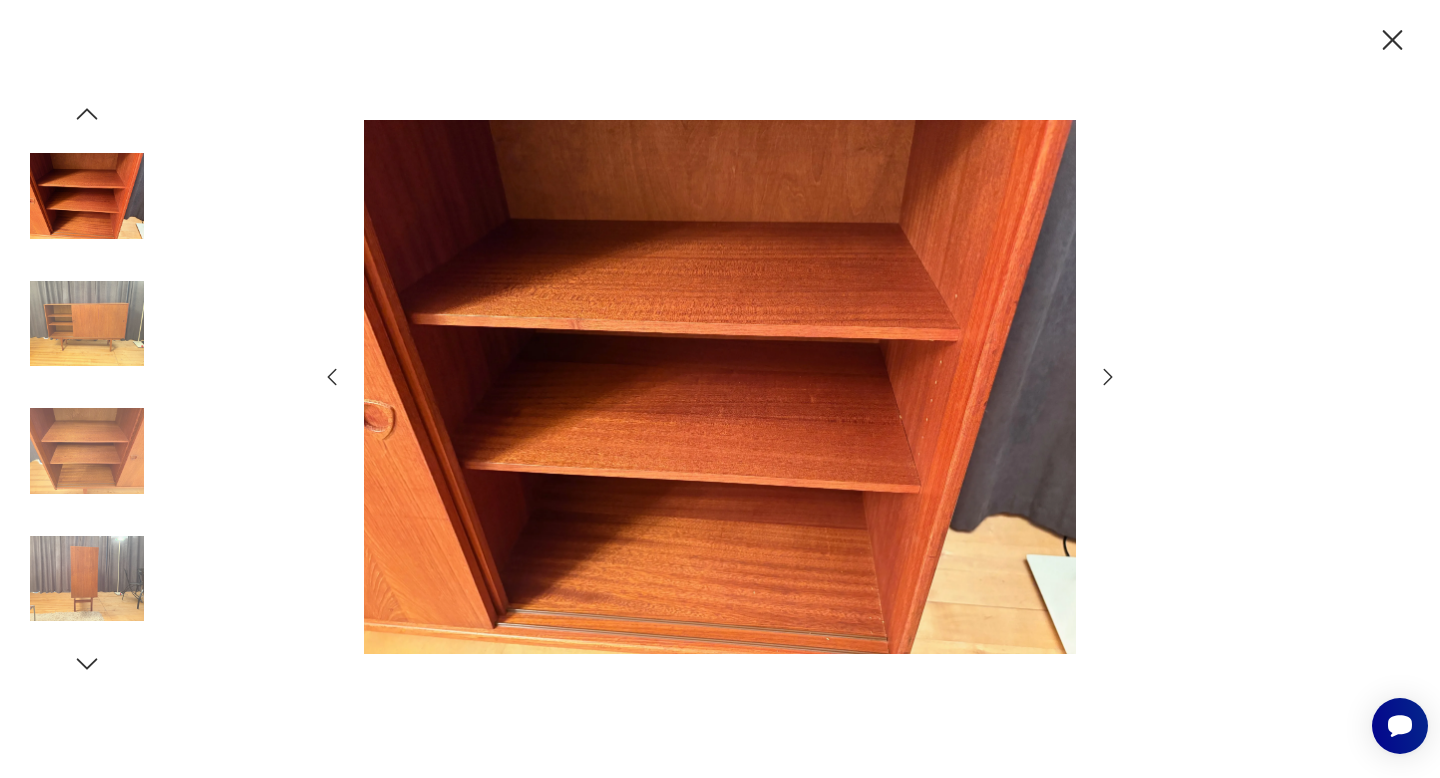 click 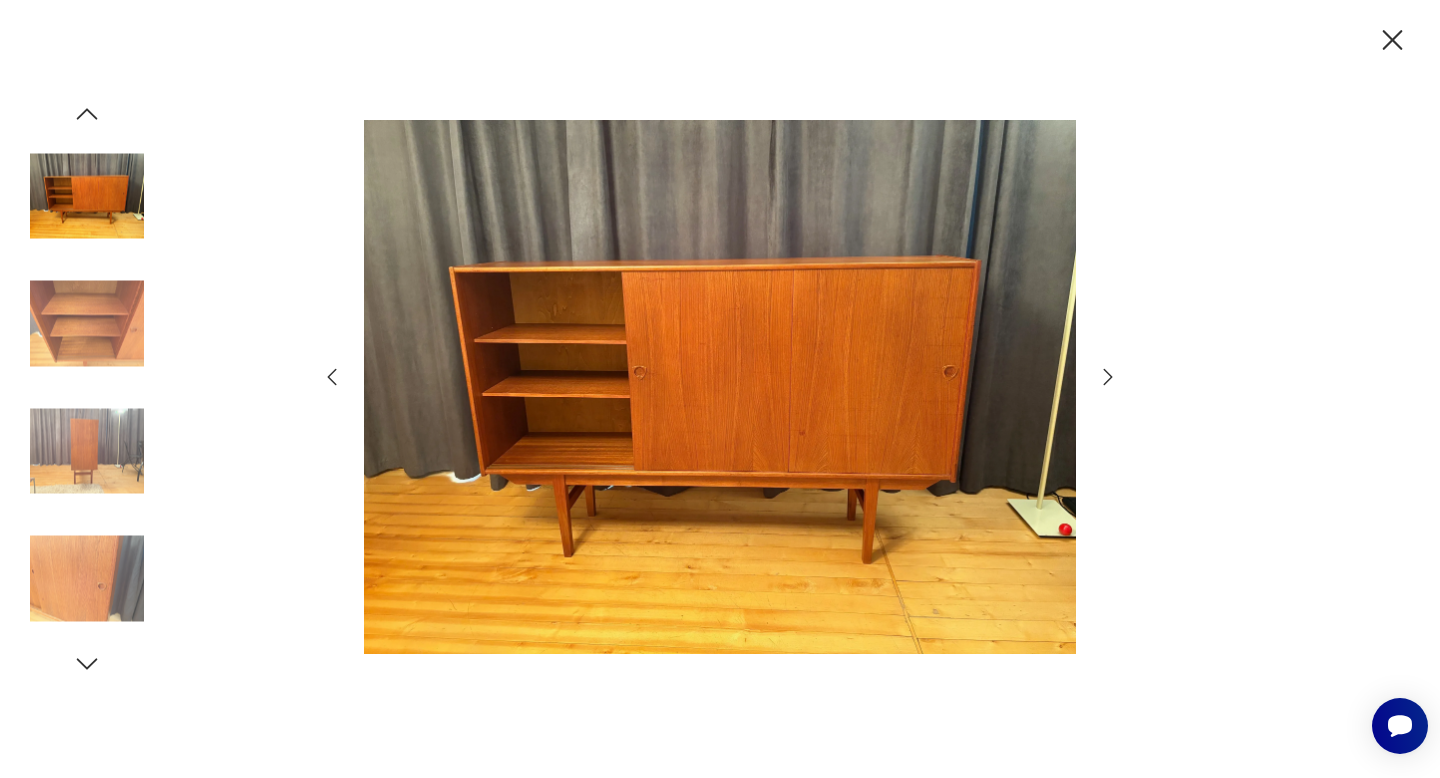 click 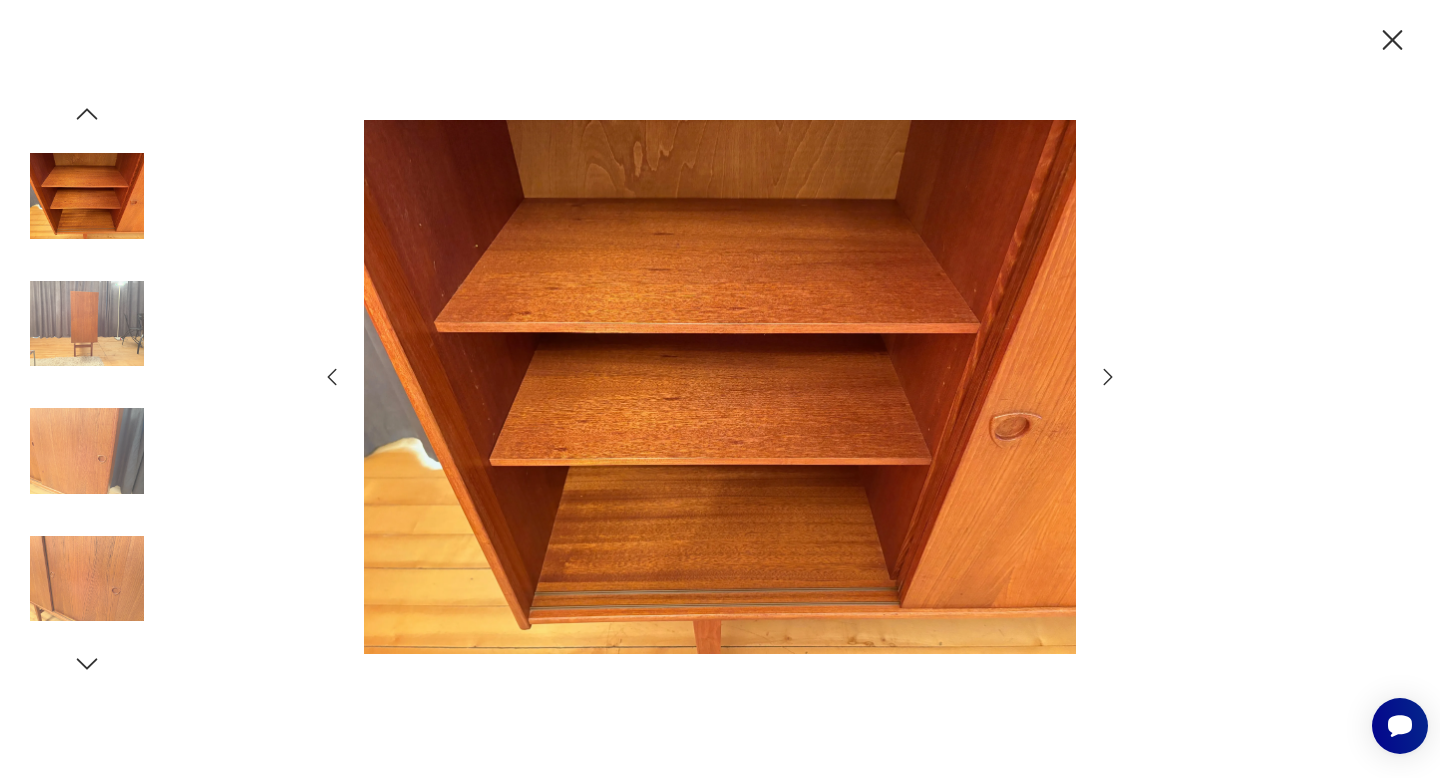 click 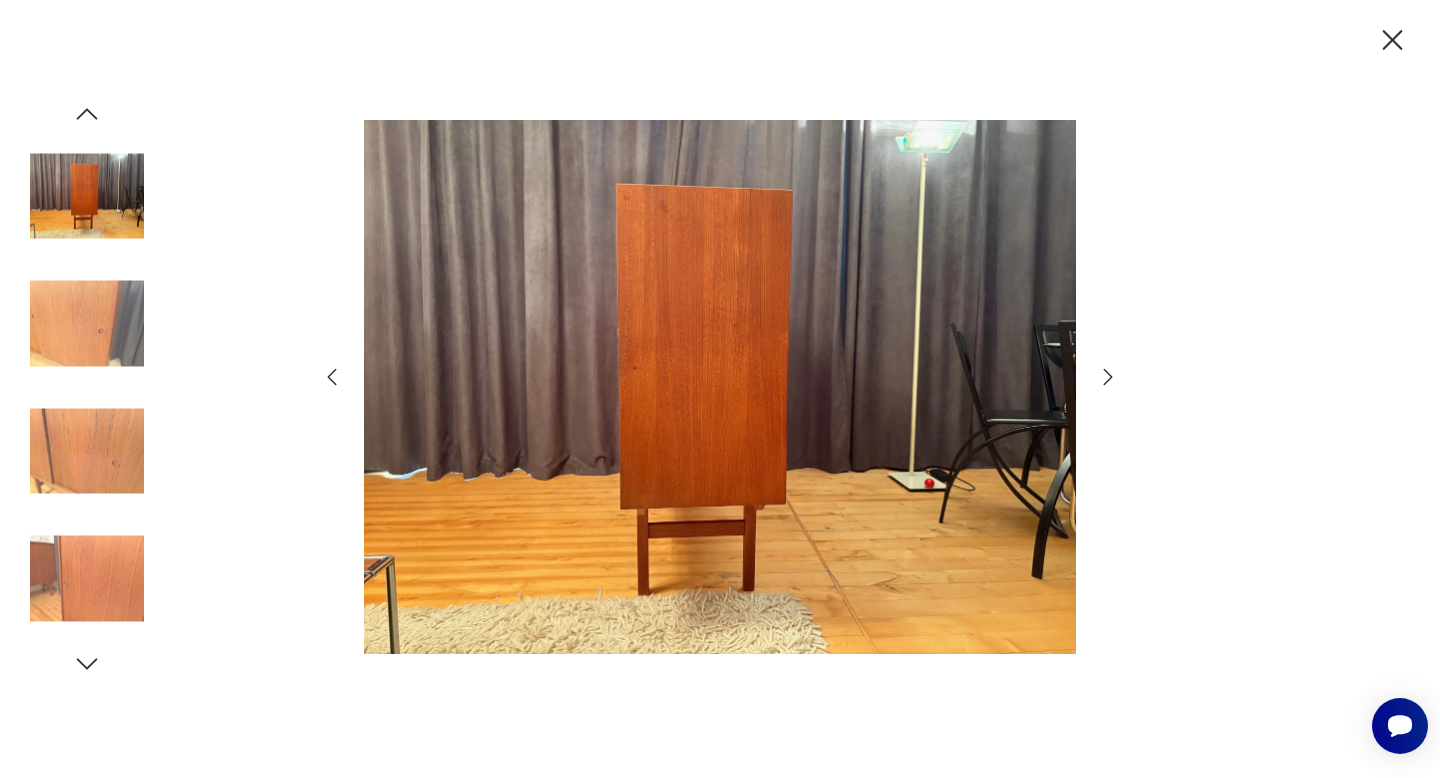click 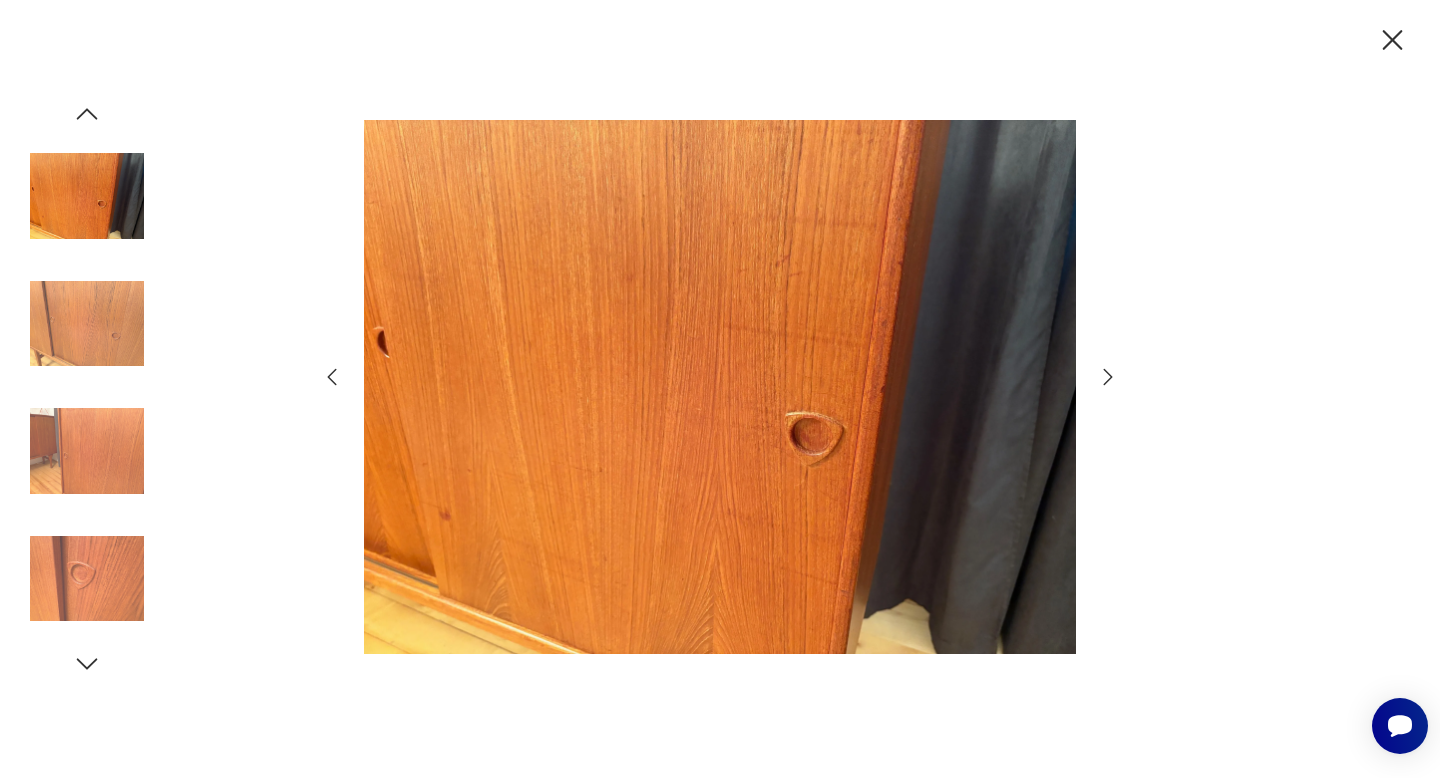 click 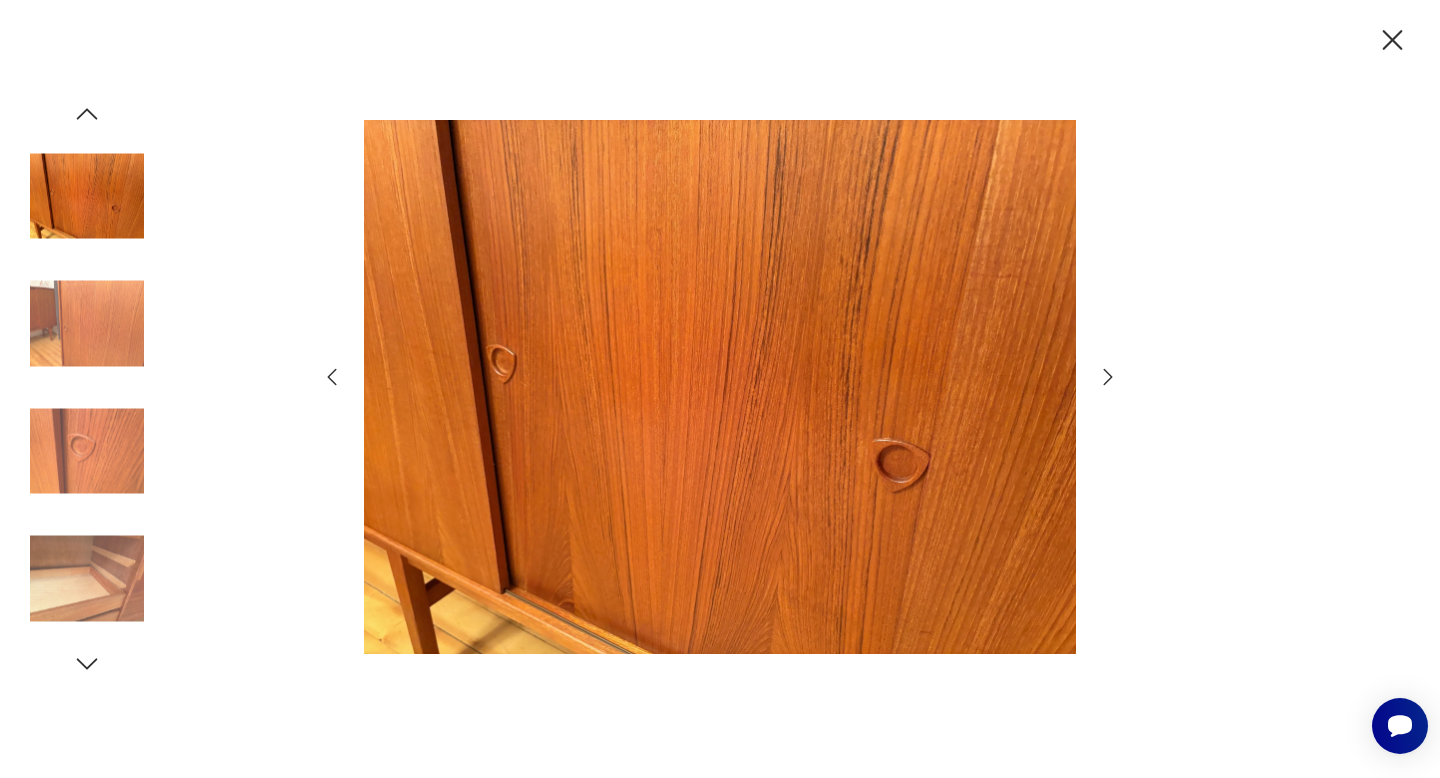 click 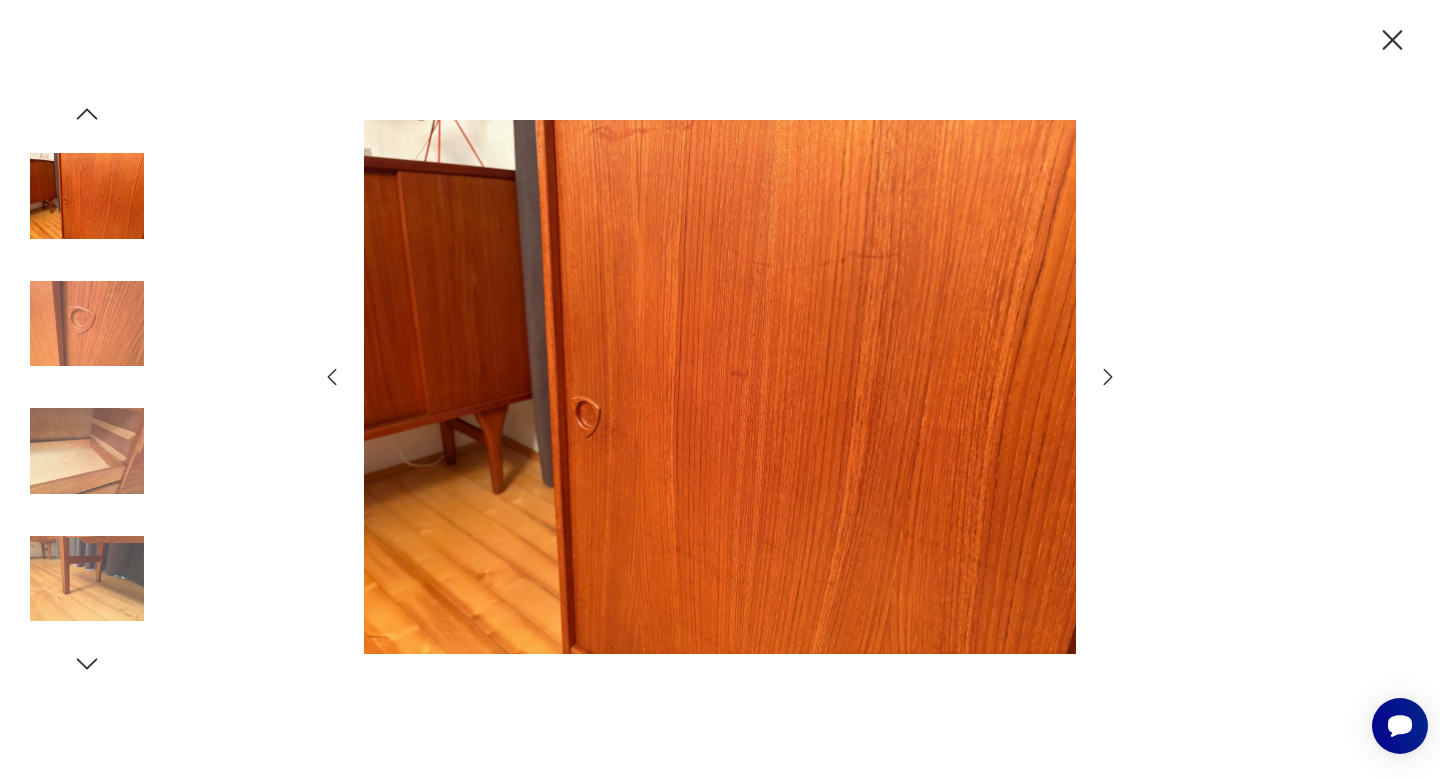 click 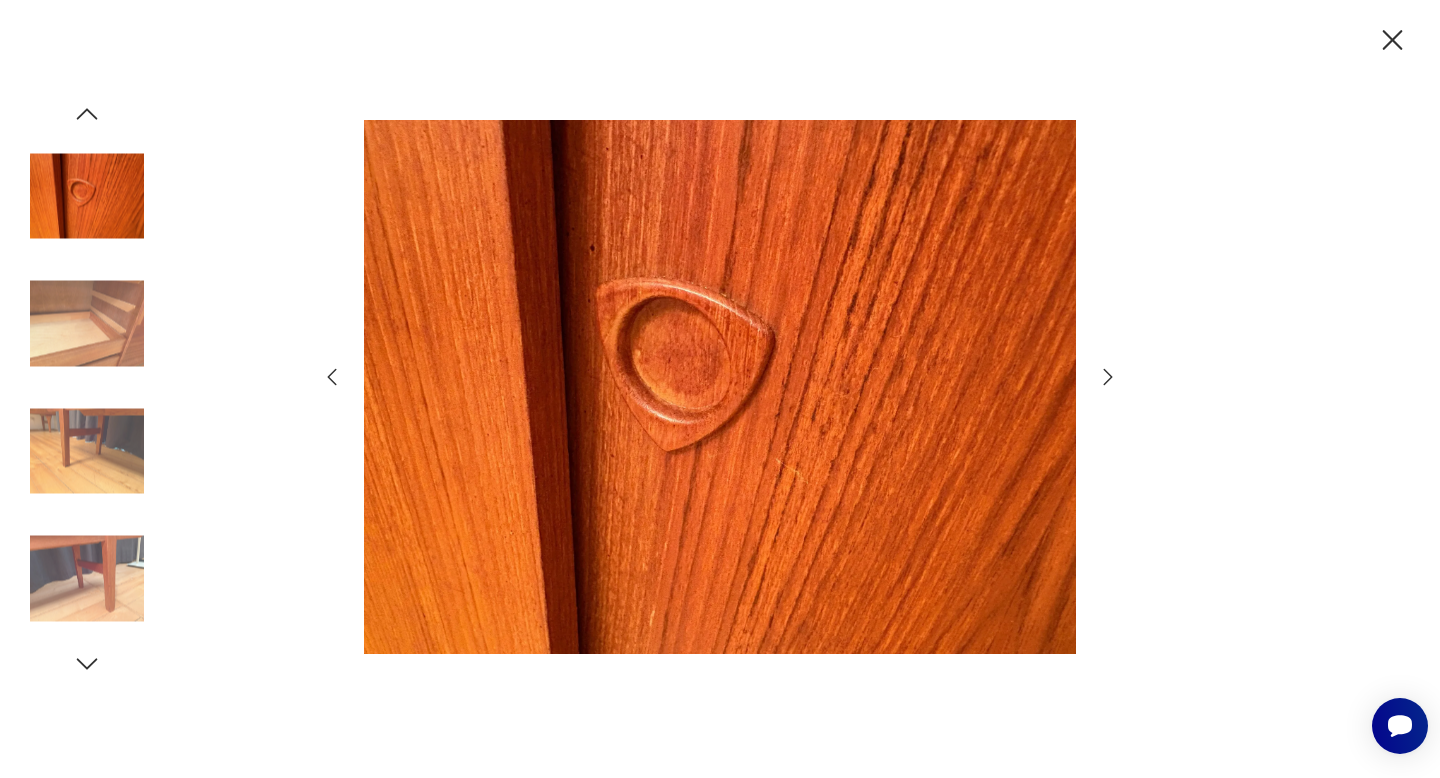 click 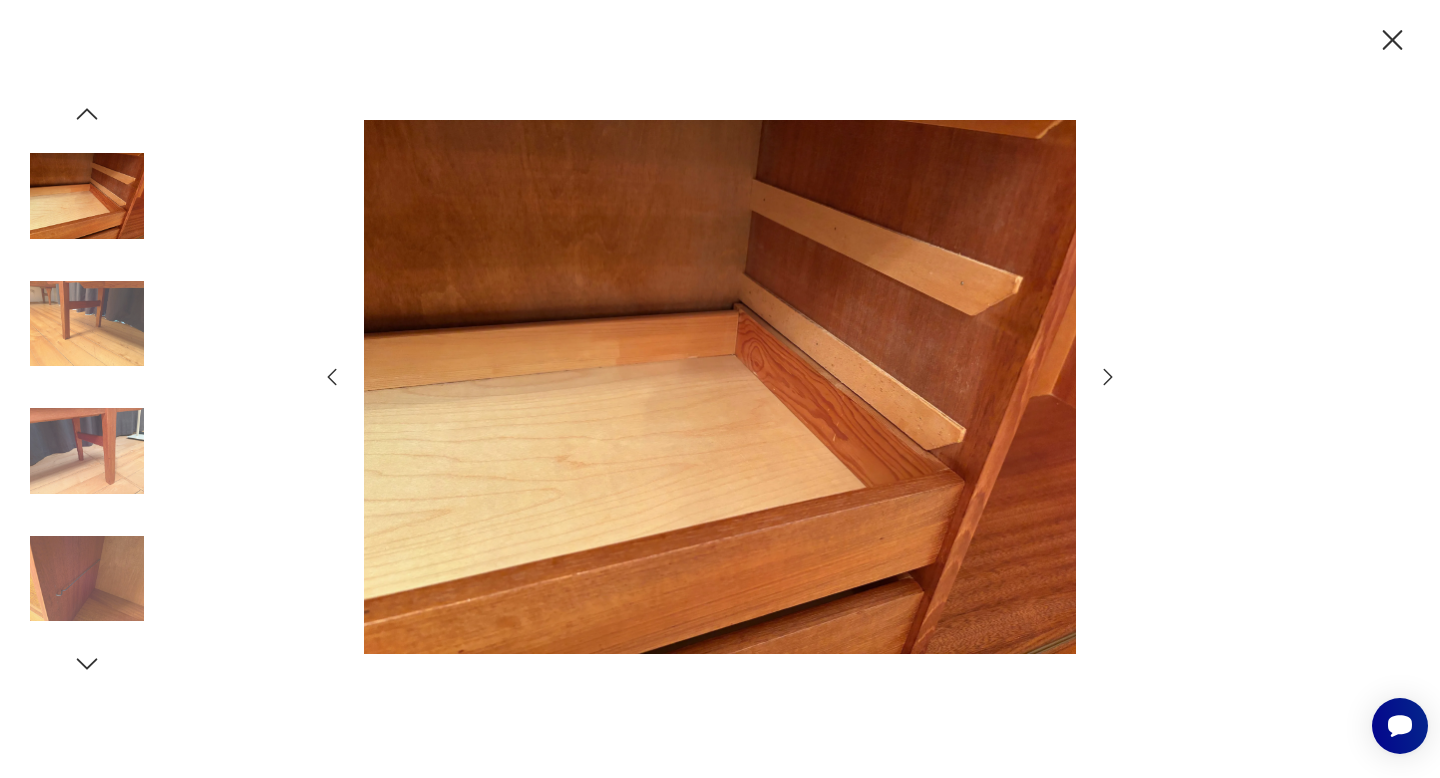 click 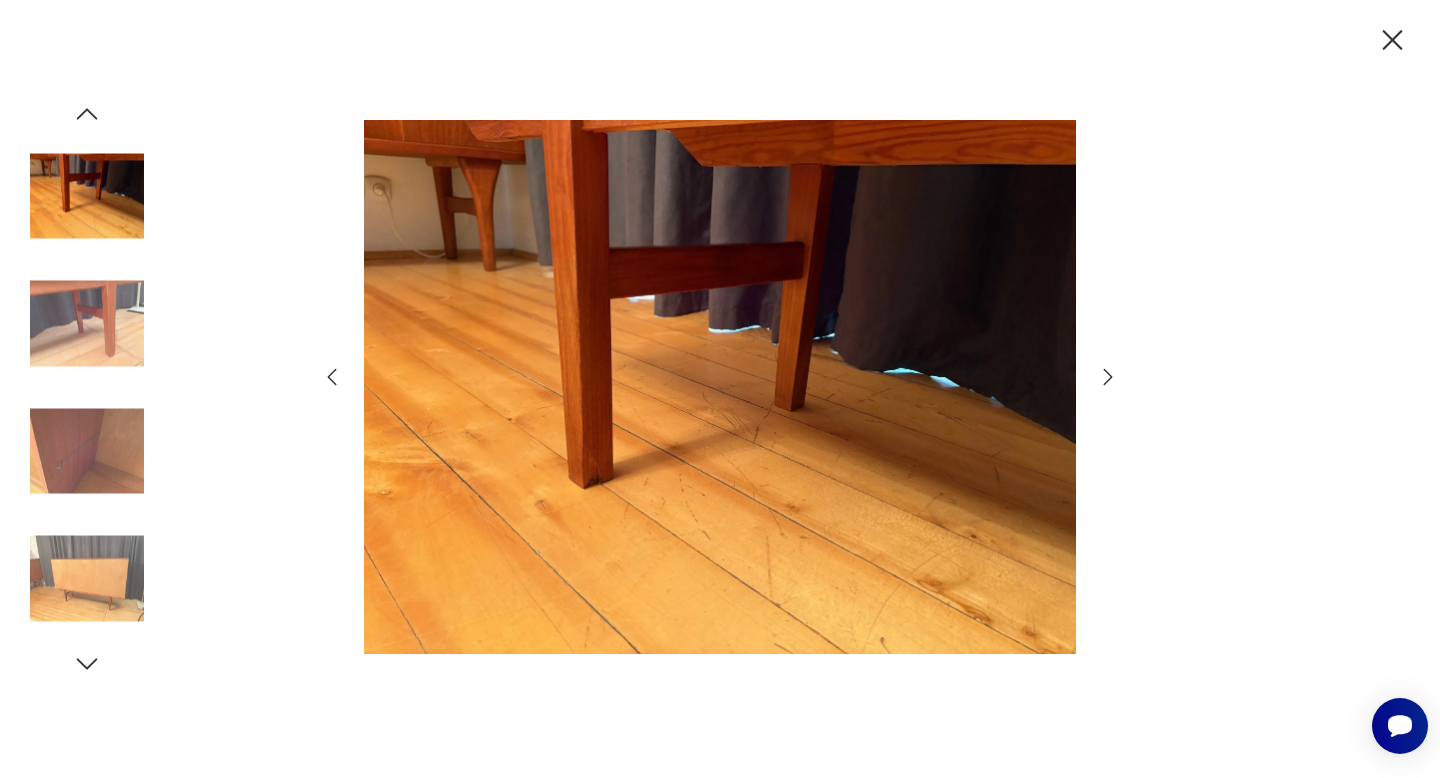 click 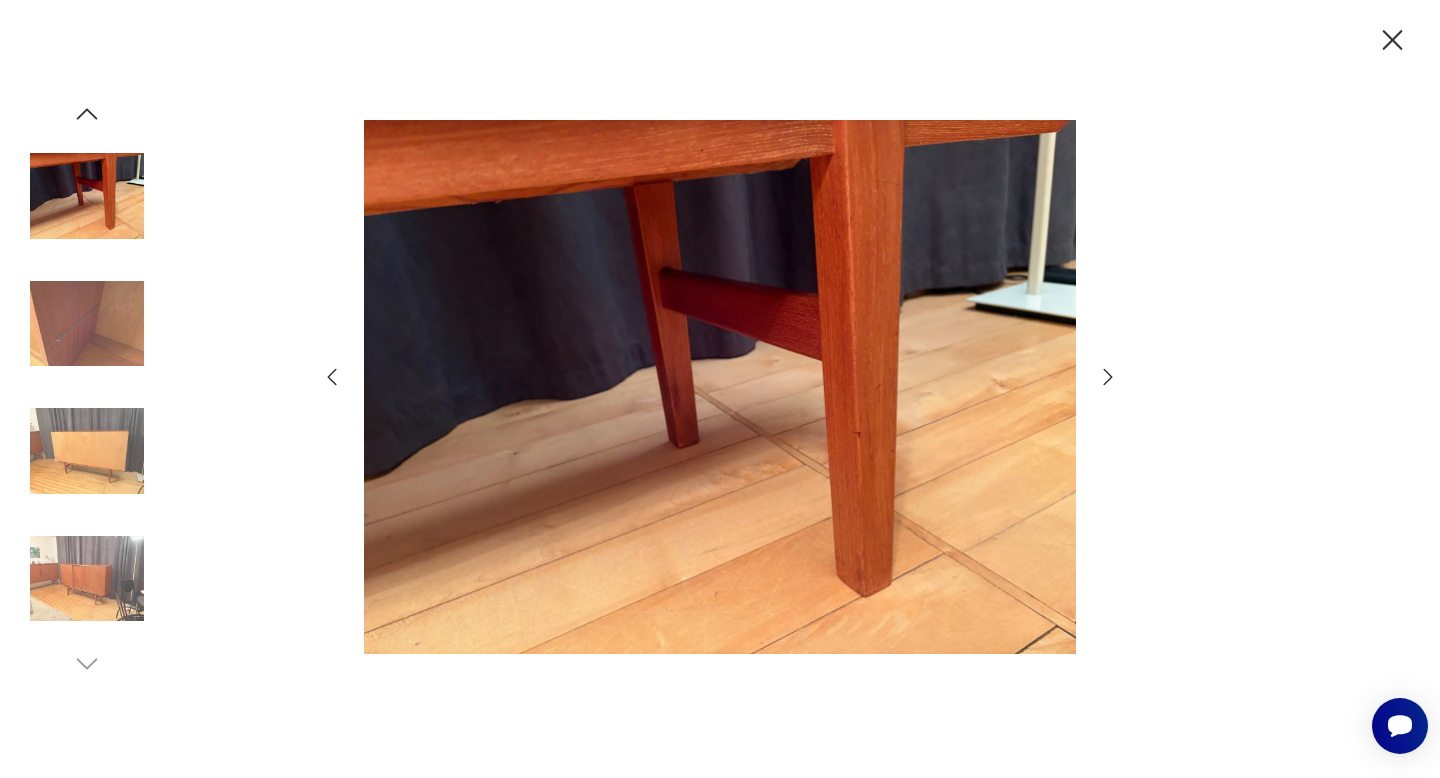 click 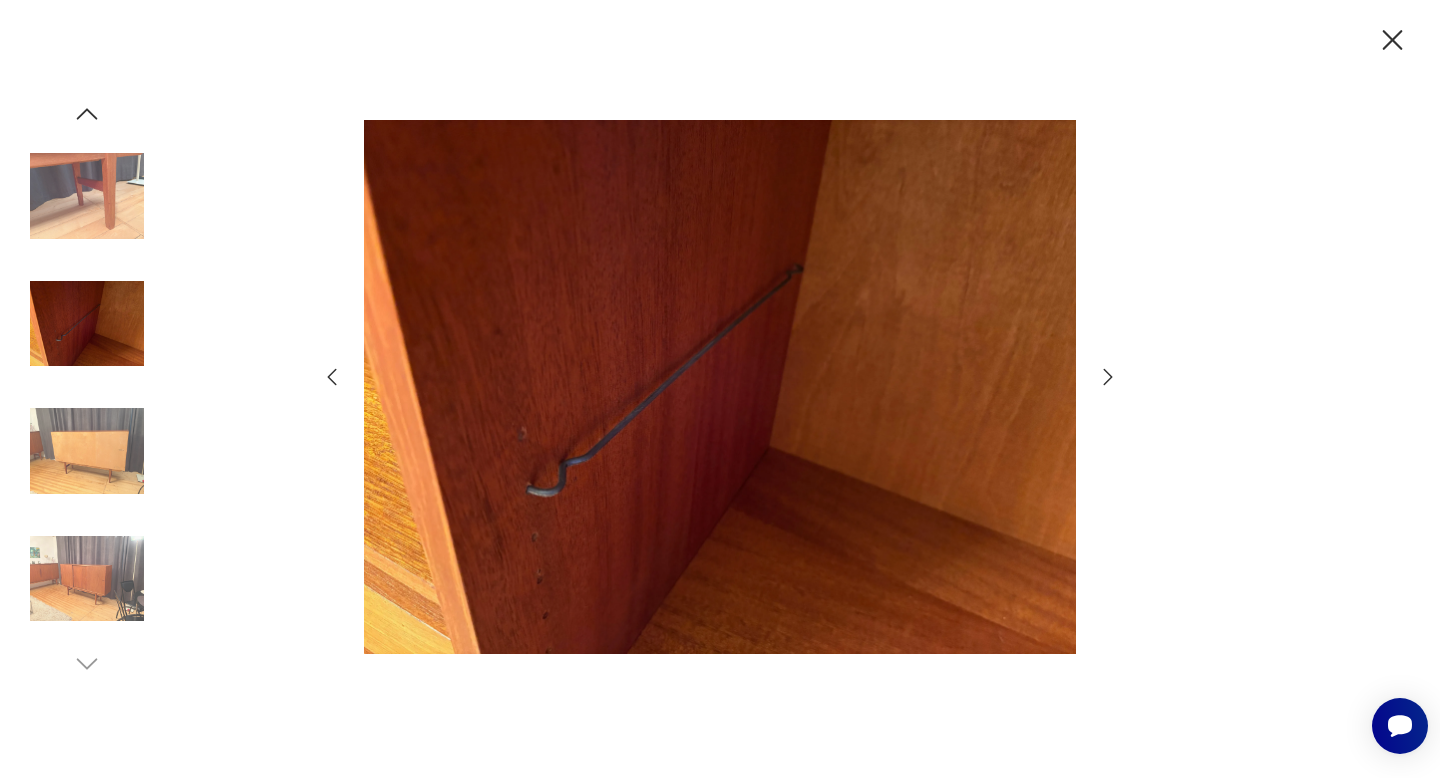 click 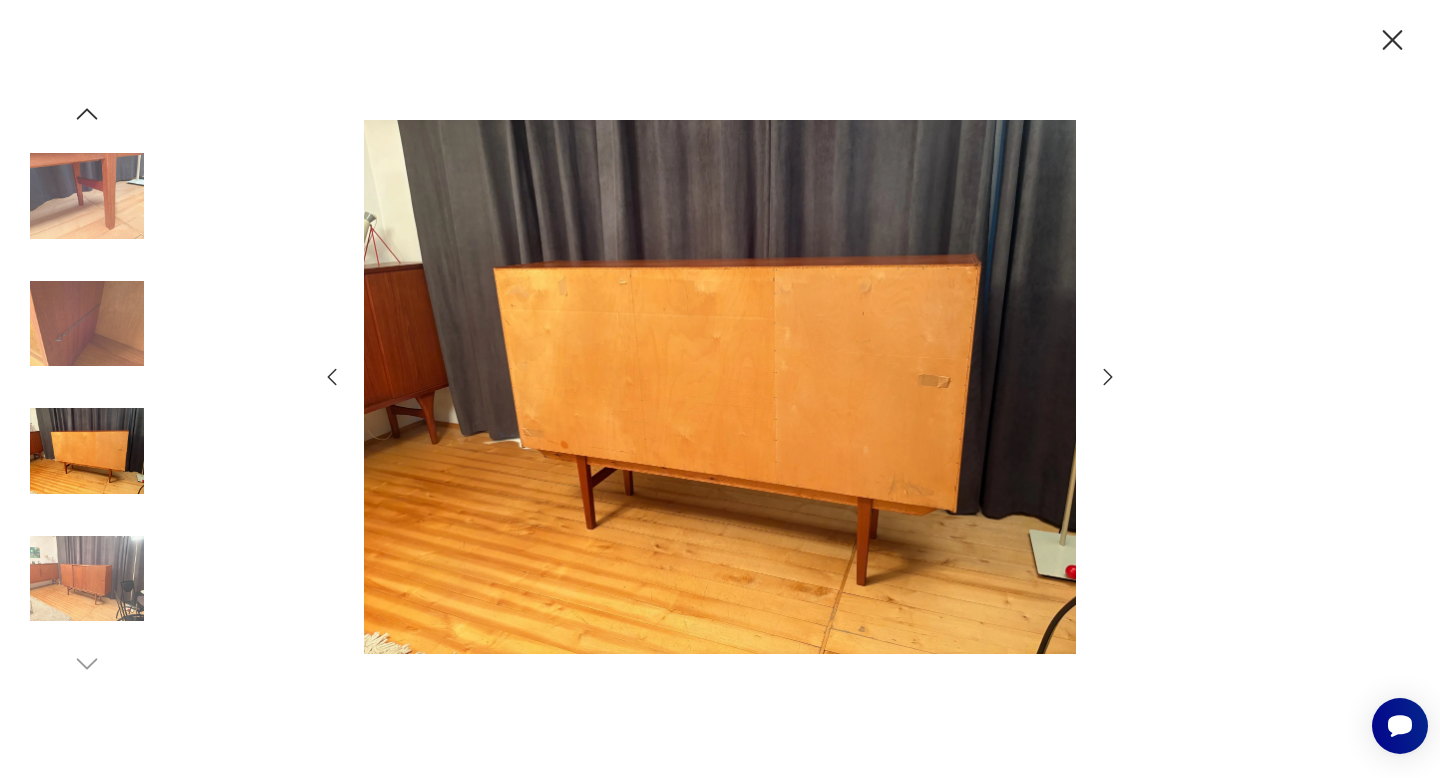 click 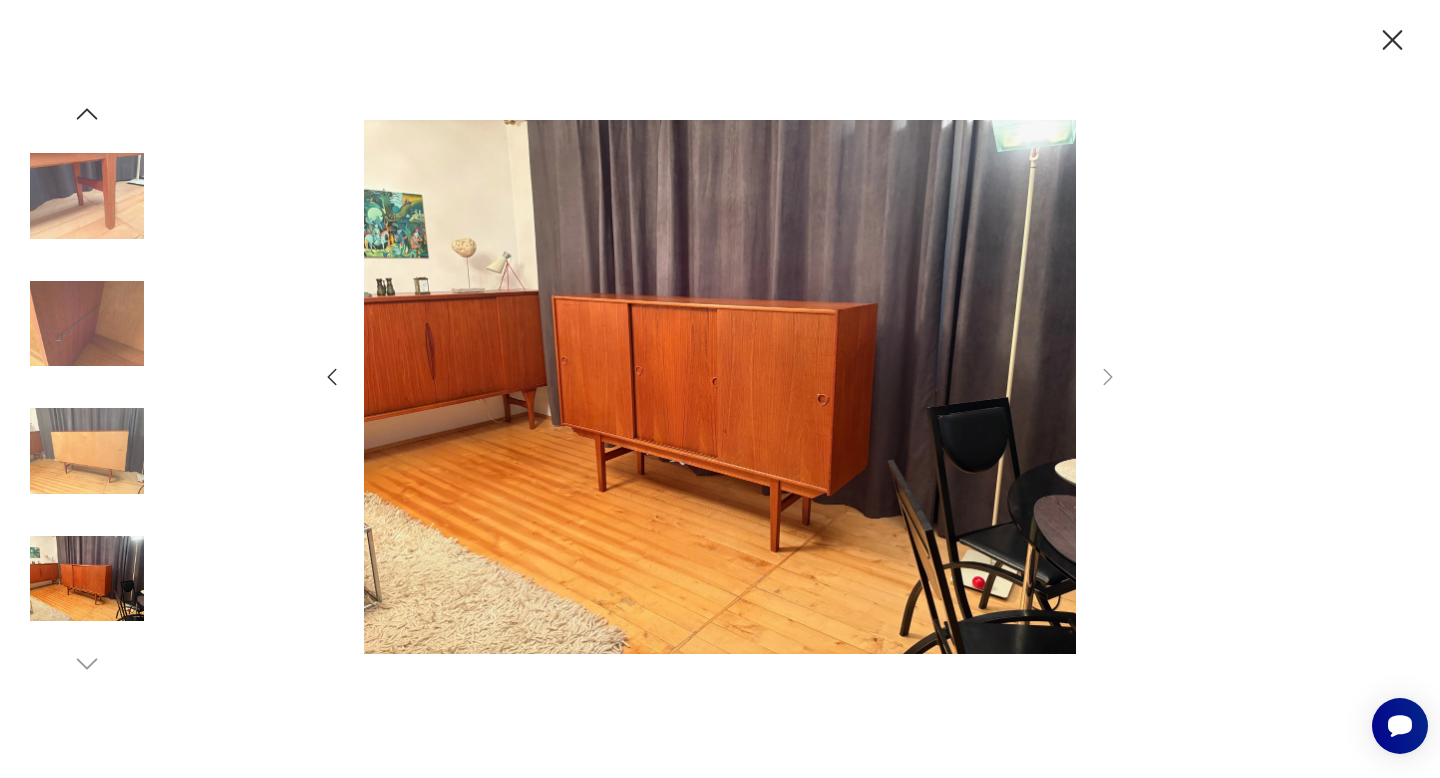 click 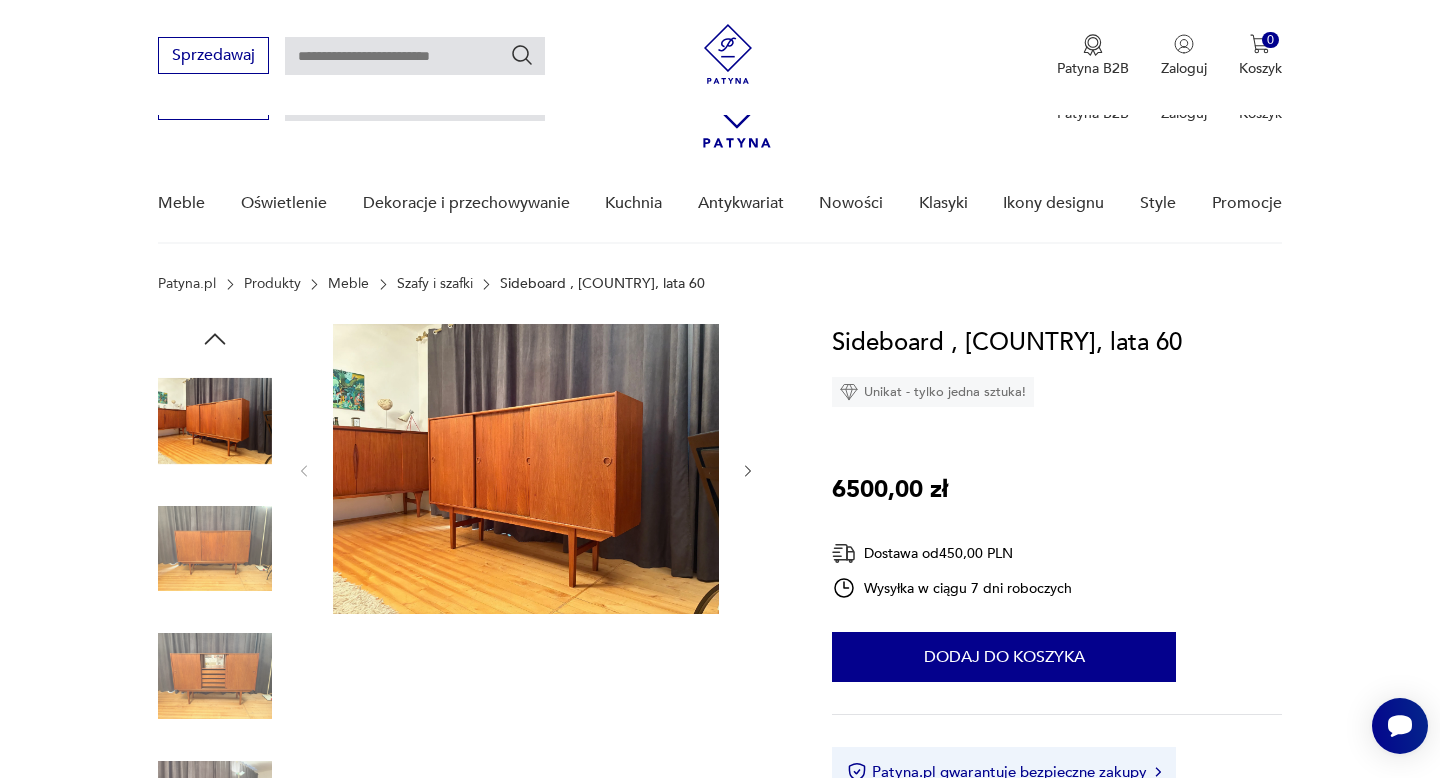 scroll, scrollTop: 0, scrollLeft: 0, axis: both 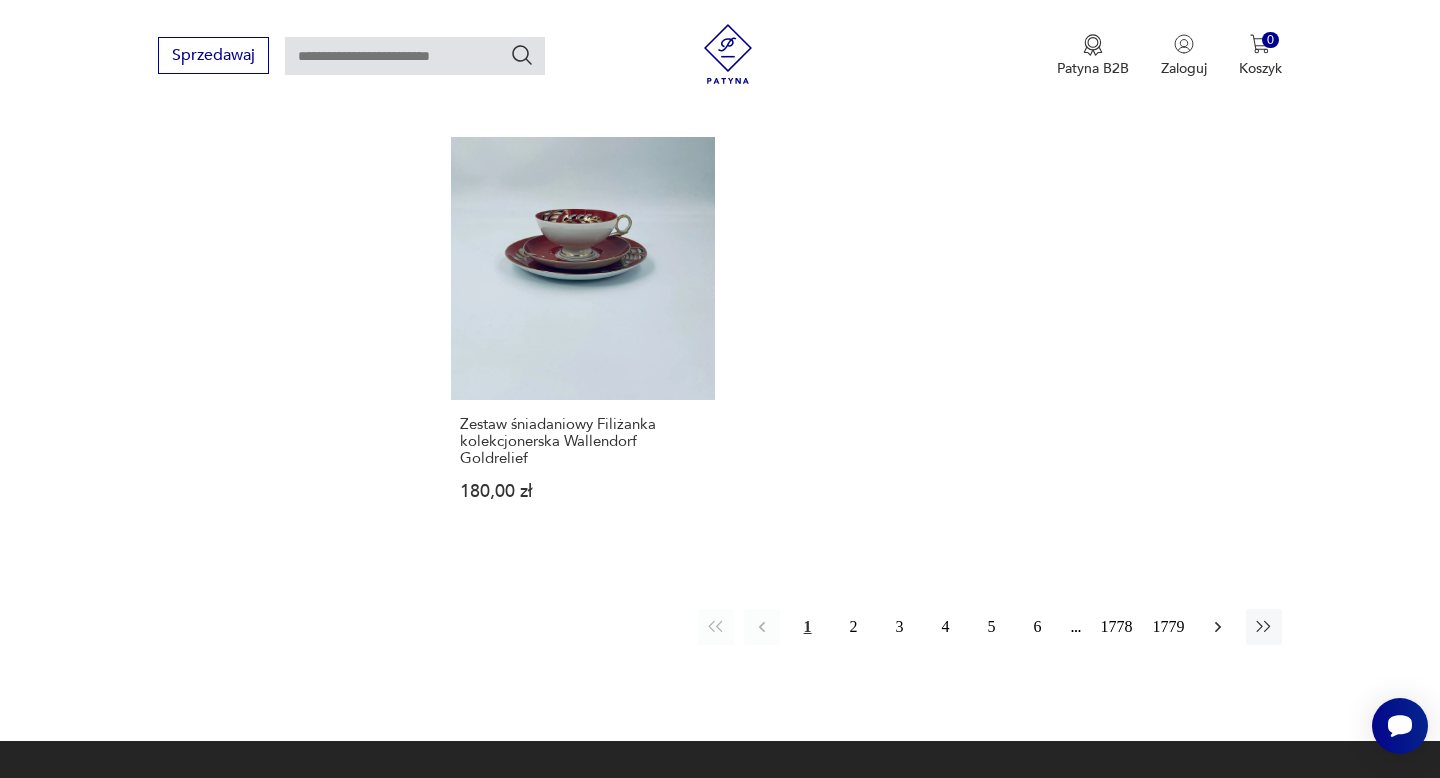 click 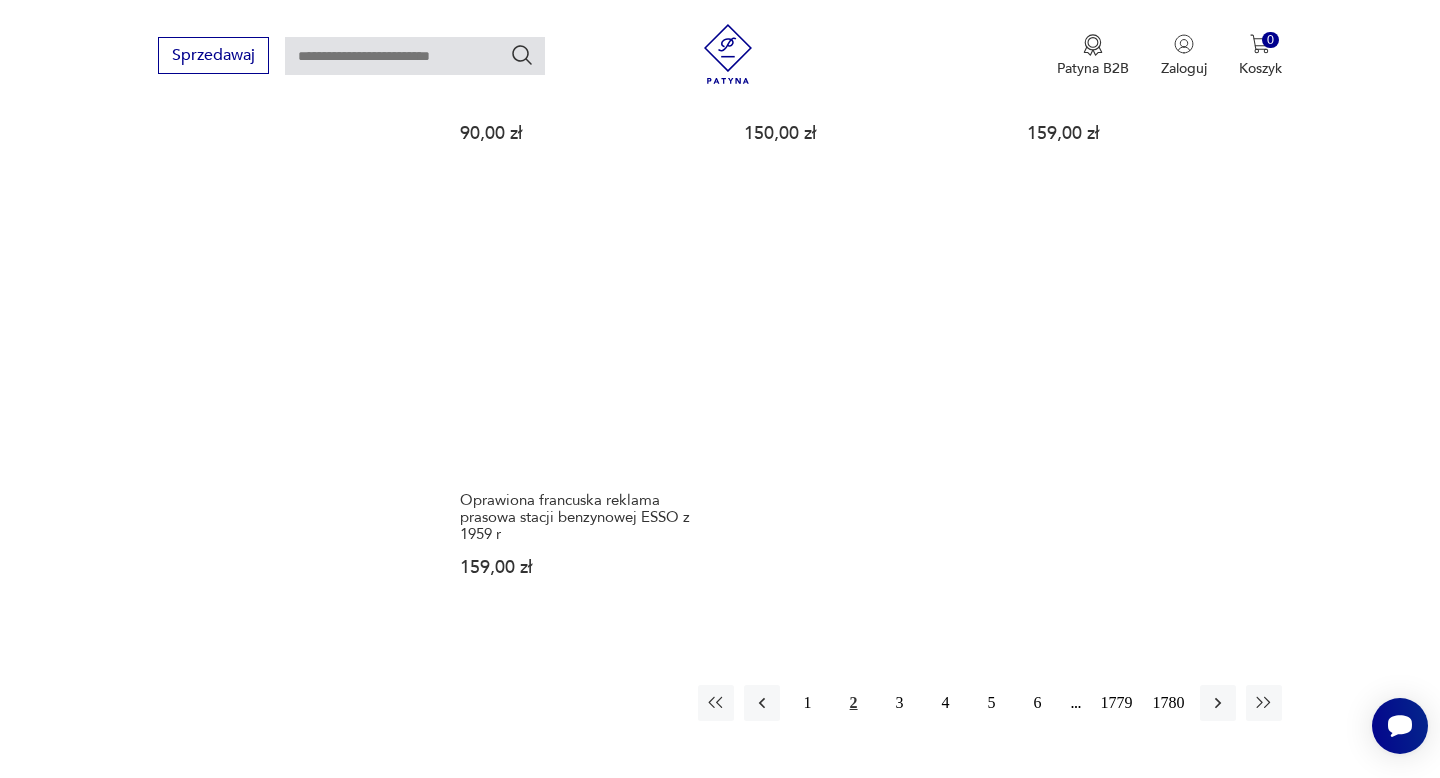 scroll, scrollTop: 2648, scrollLeft: 0, axis: vertical 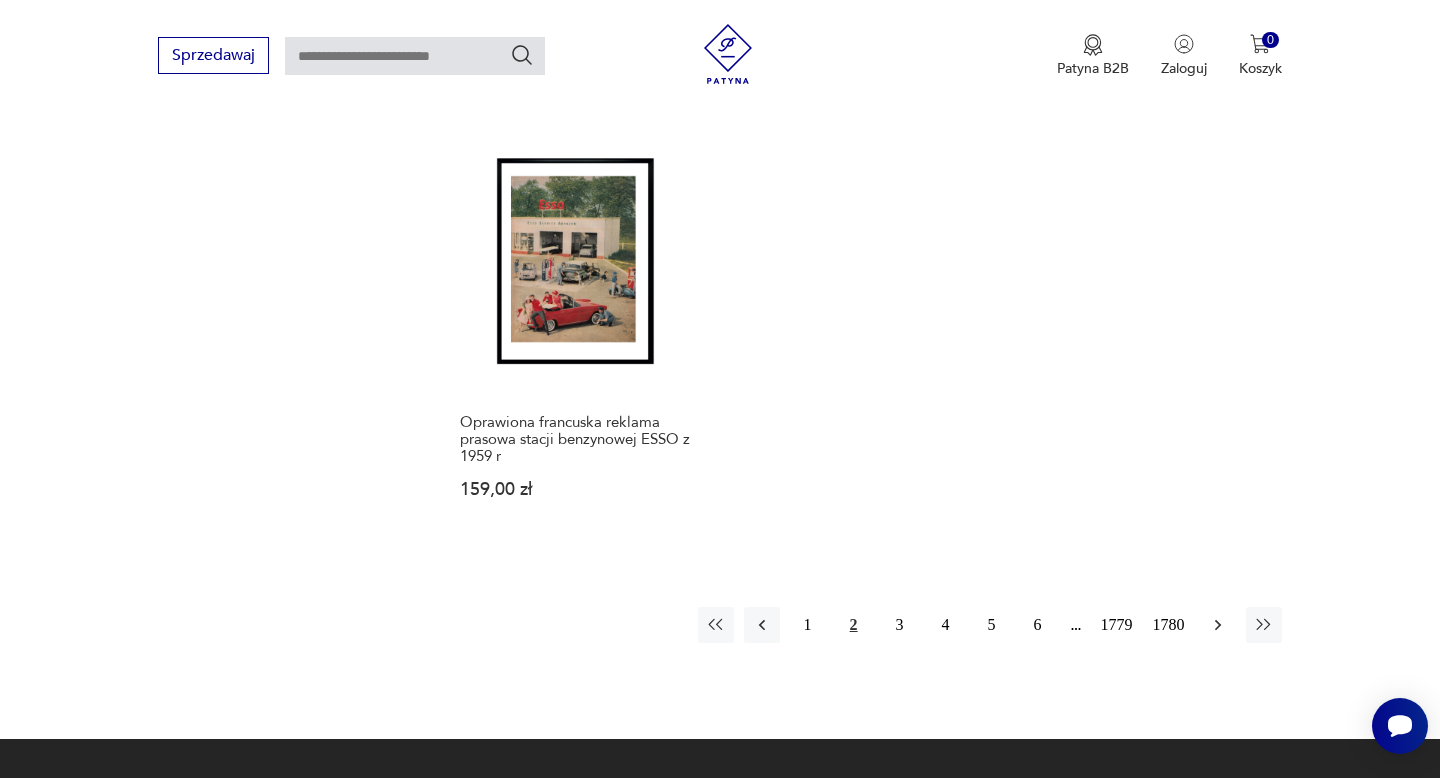click 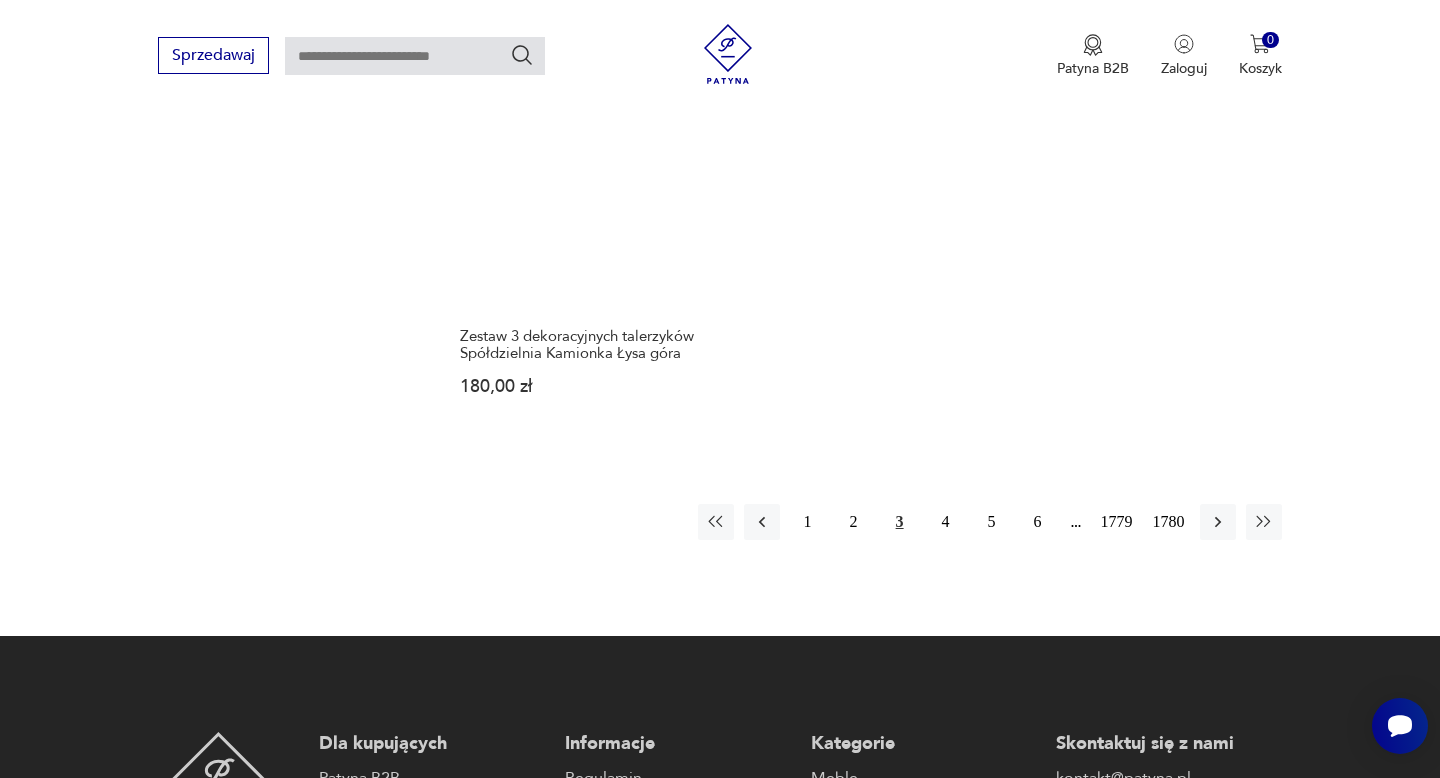 scroll, scrollTop: 2738, scrollLeft: 0, axis: vertical 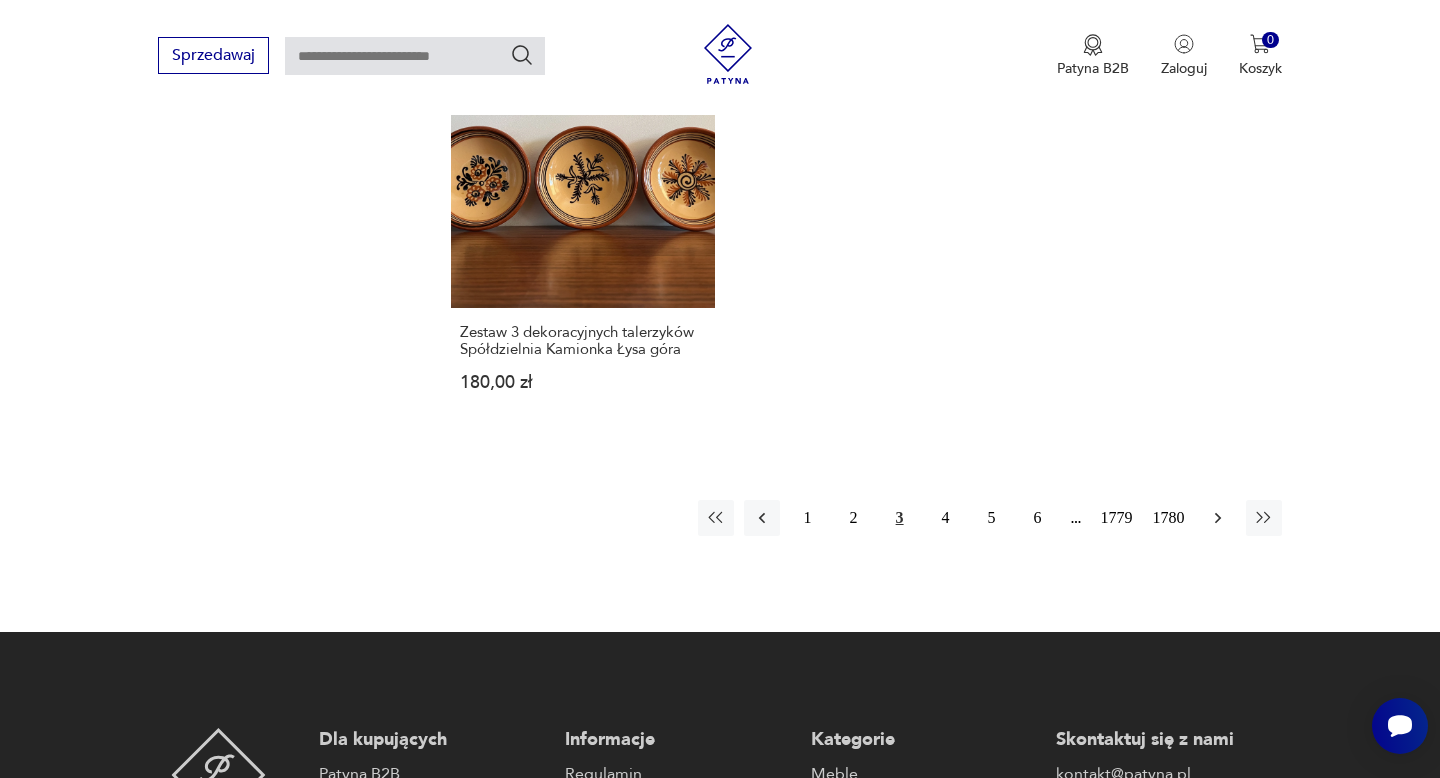 click 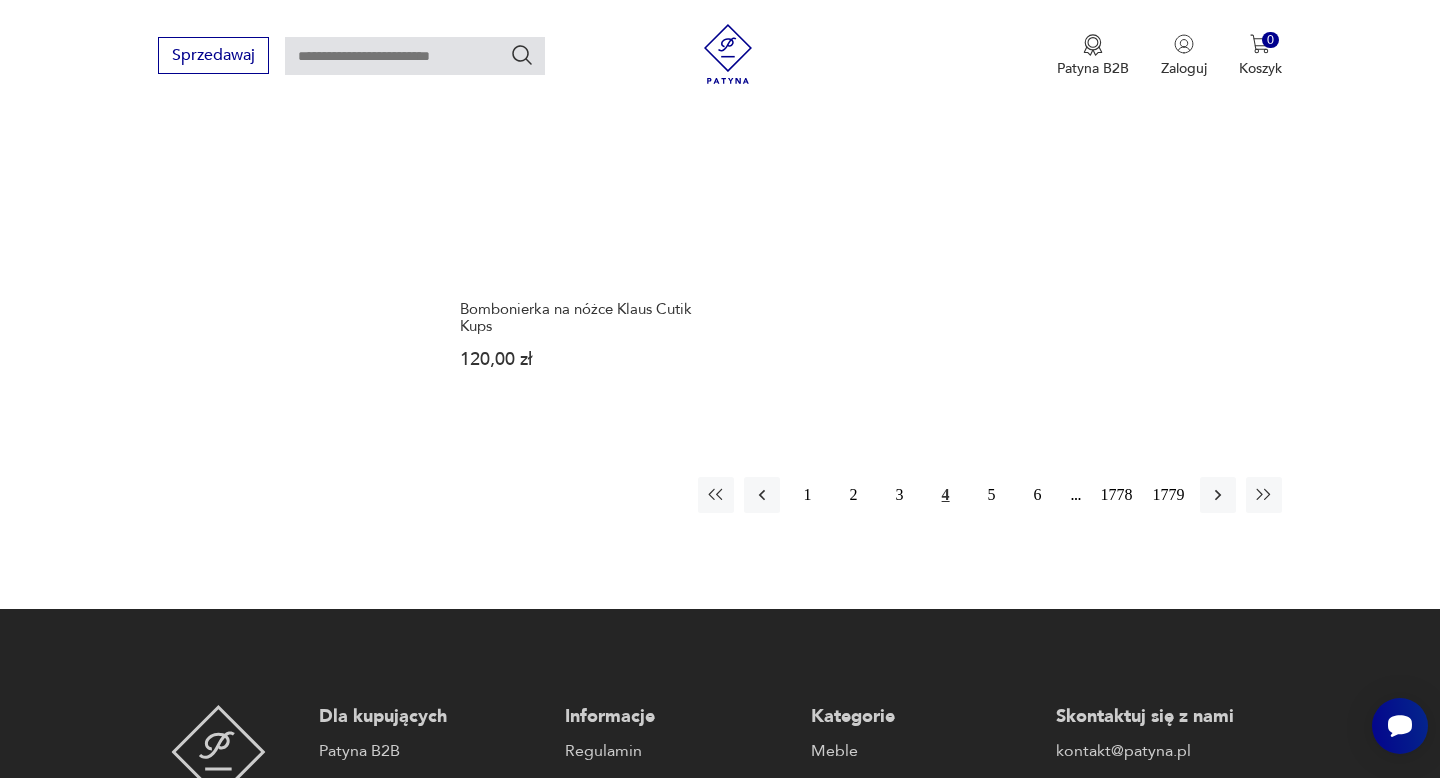 scroll, scrollTop: 2772, scrollLeft: 0, axis: vertical 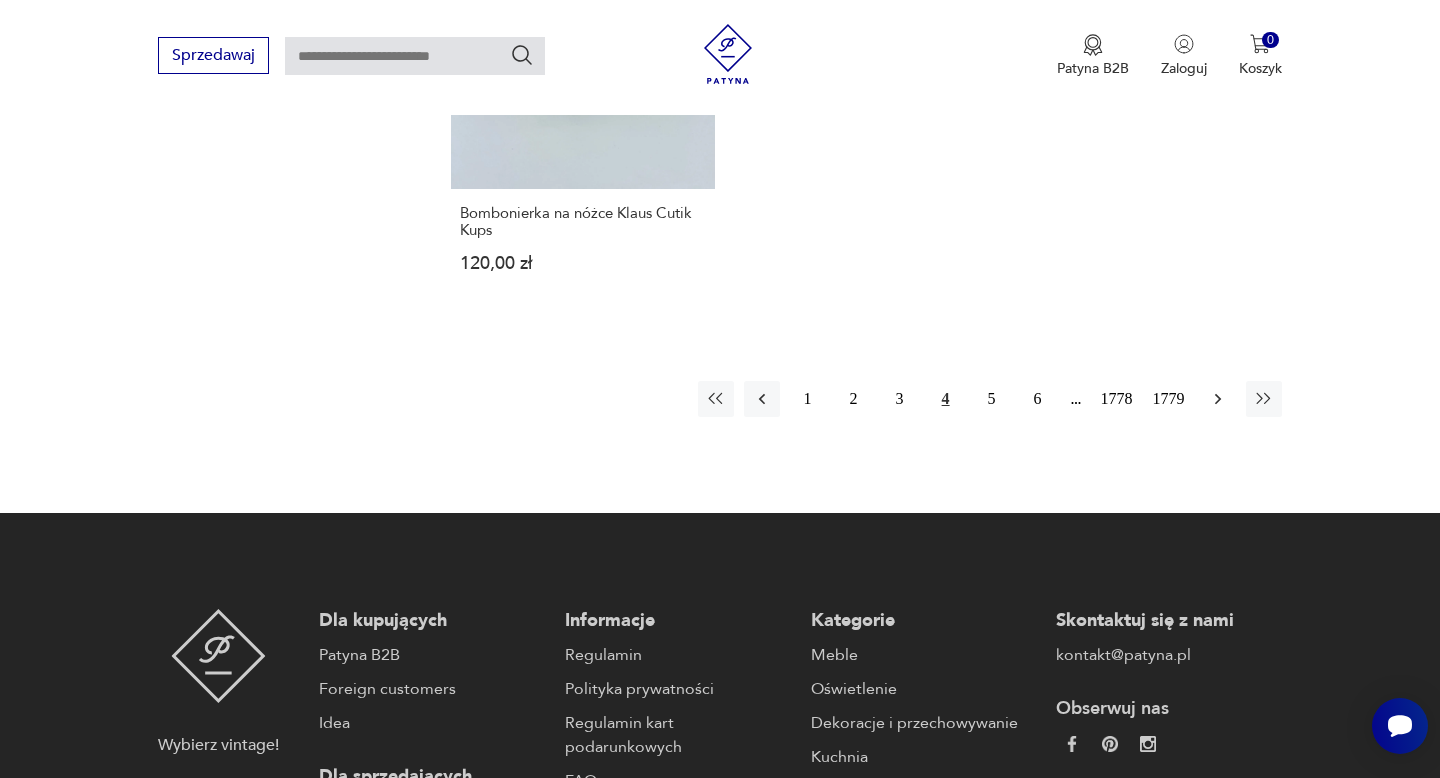 click 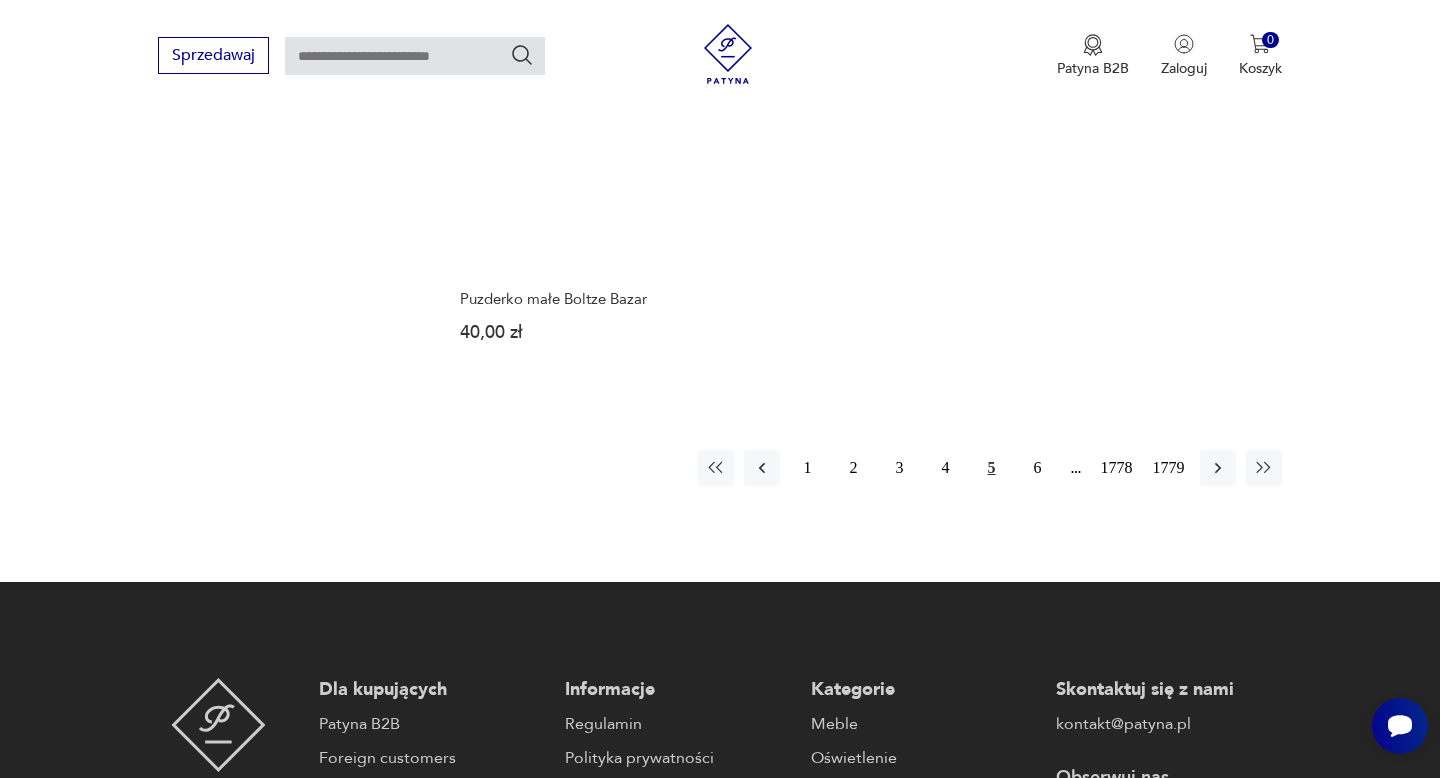 scroll, scrollTop: 2753, scrollLeft: 0, axis: vertical 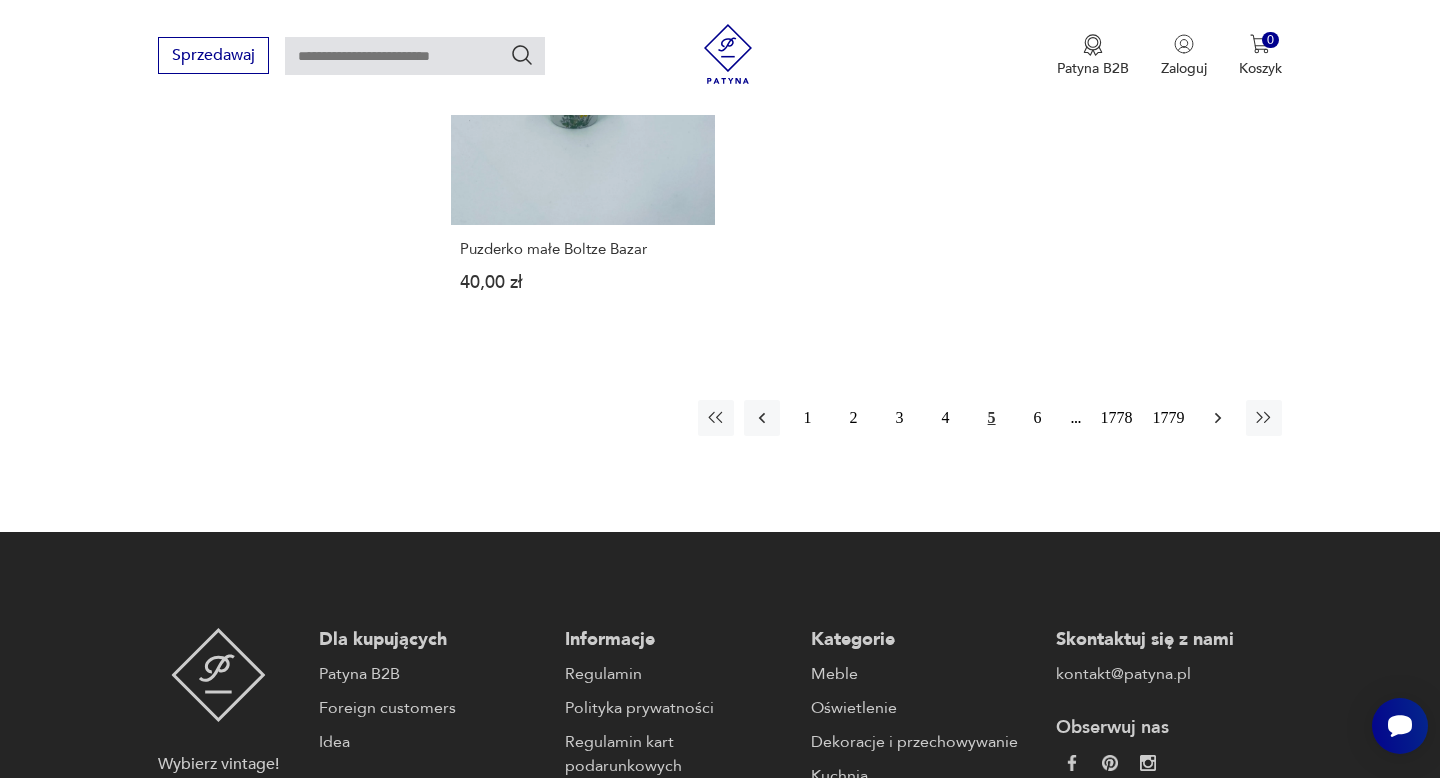 click 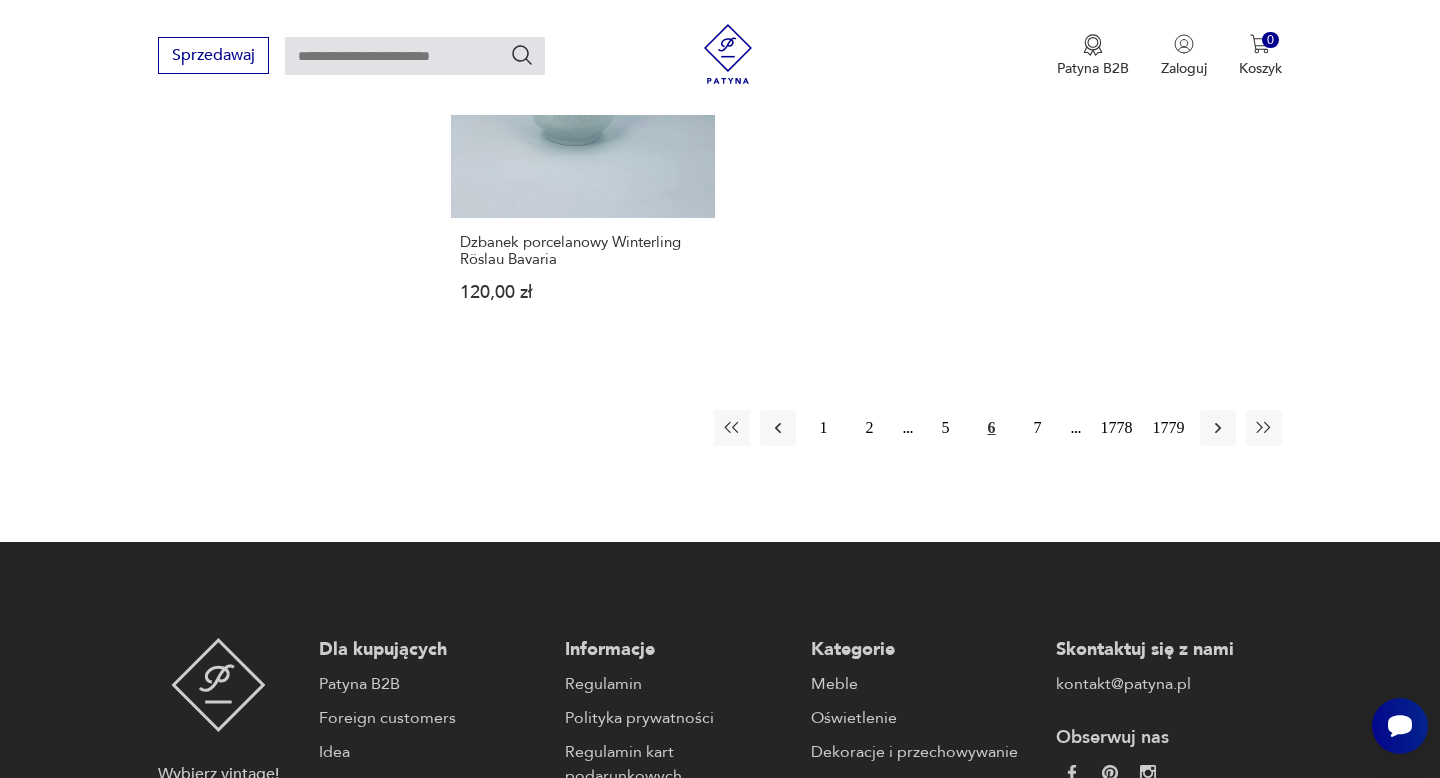 scroll, scrollTop: 2777, scrollLeft: 0, axis: vertical 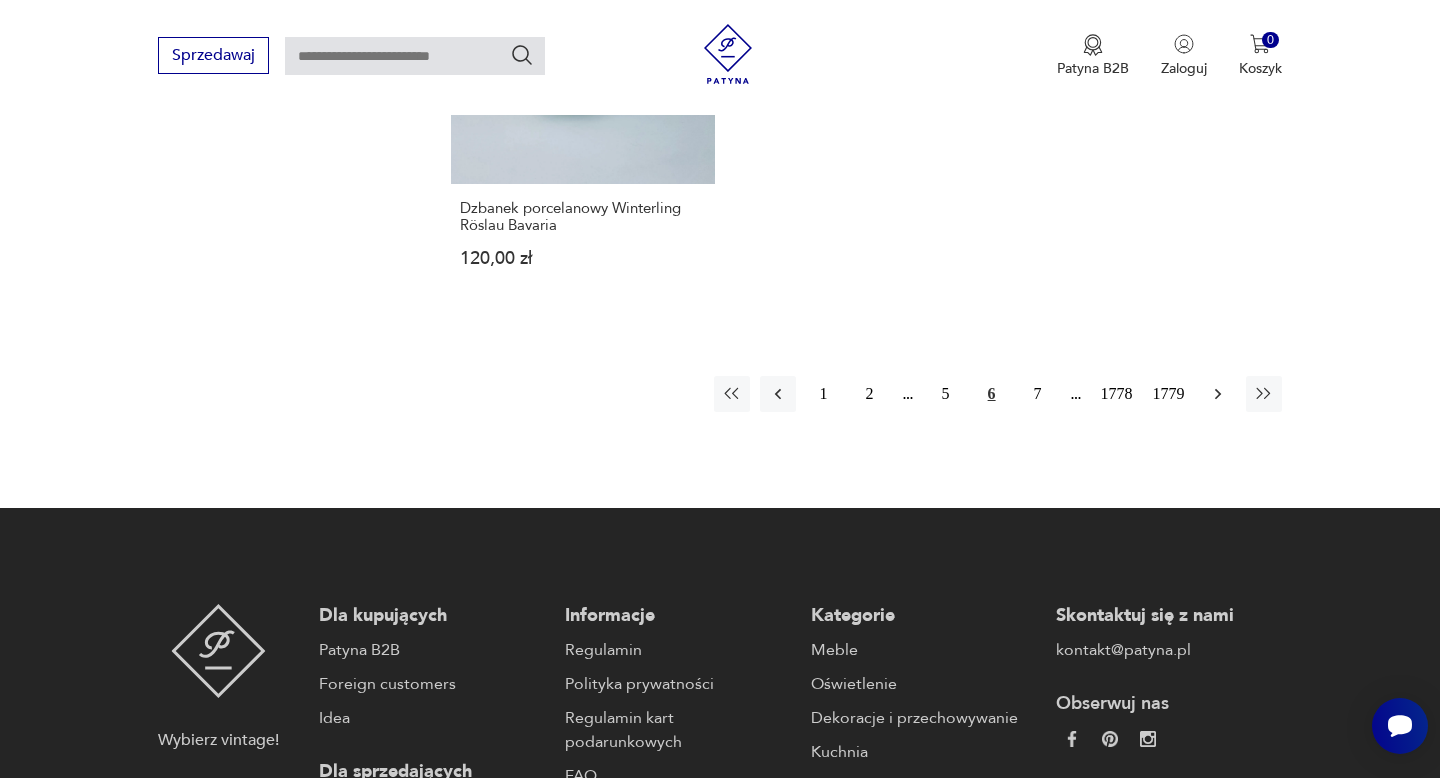 click 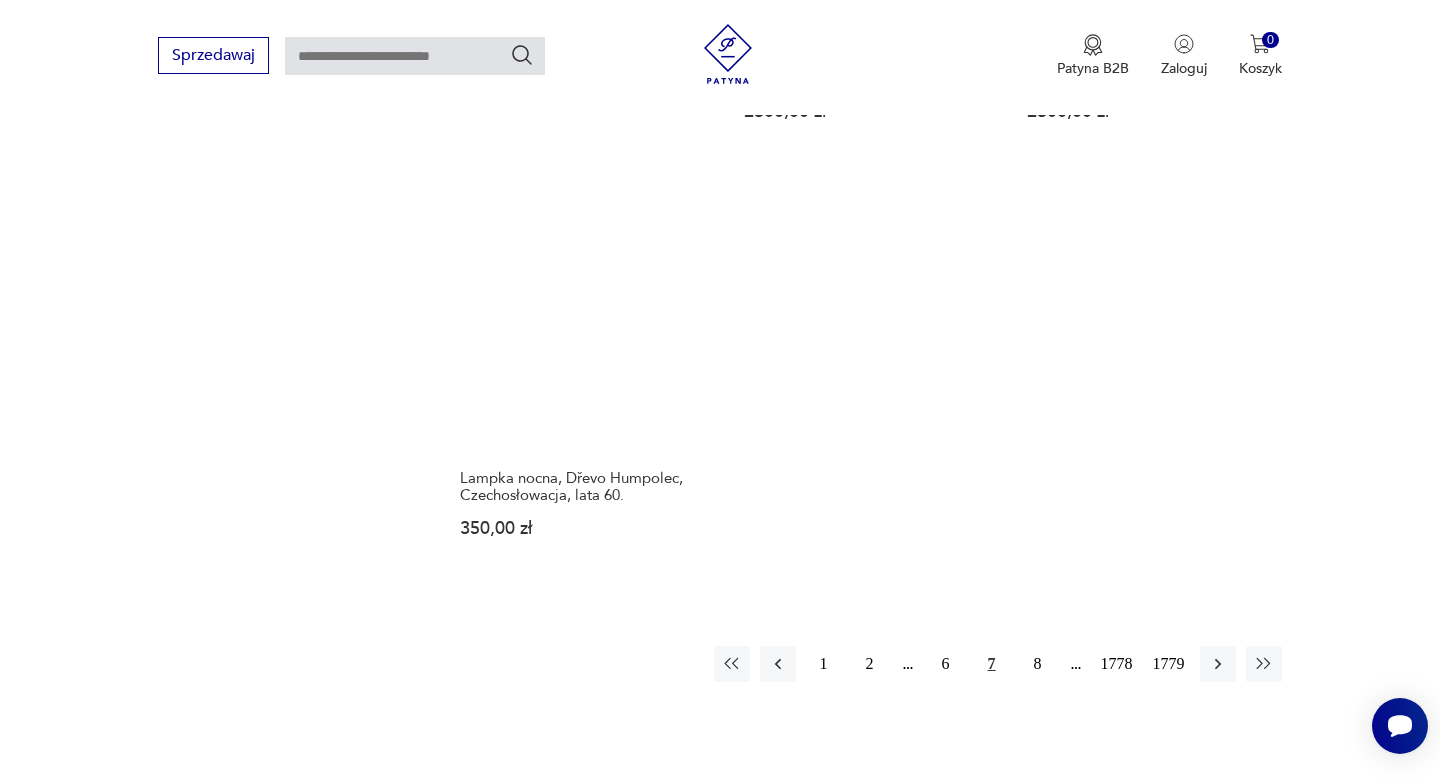 scroll, scrollTop: 2576, scrollLeft: 0, axis: vertical 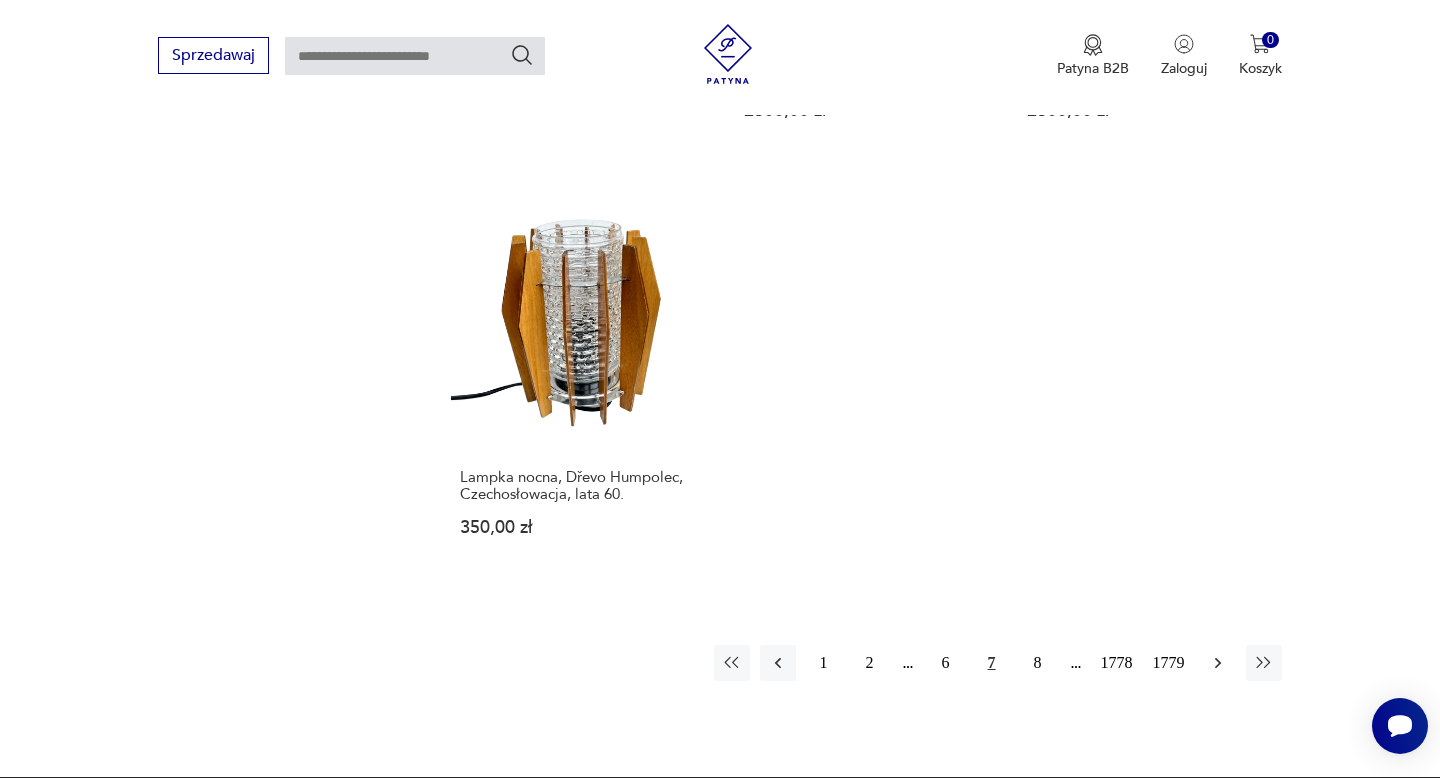 click 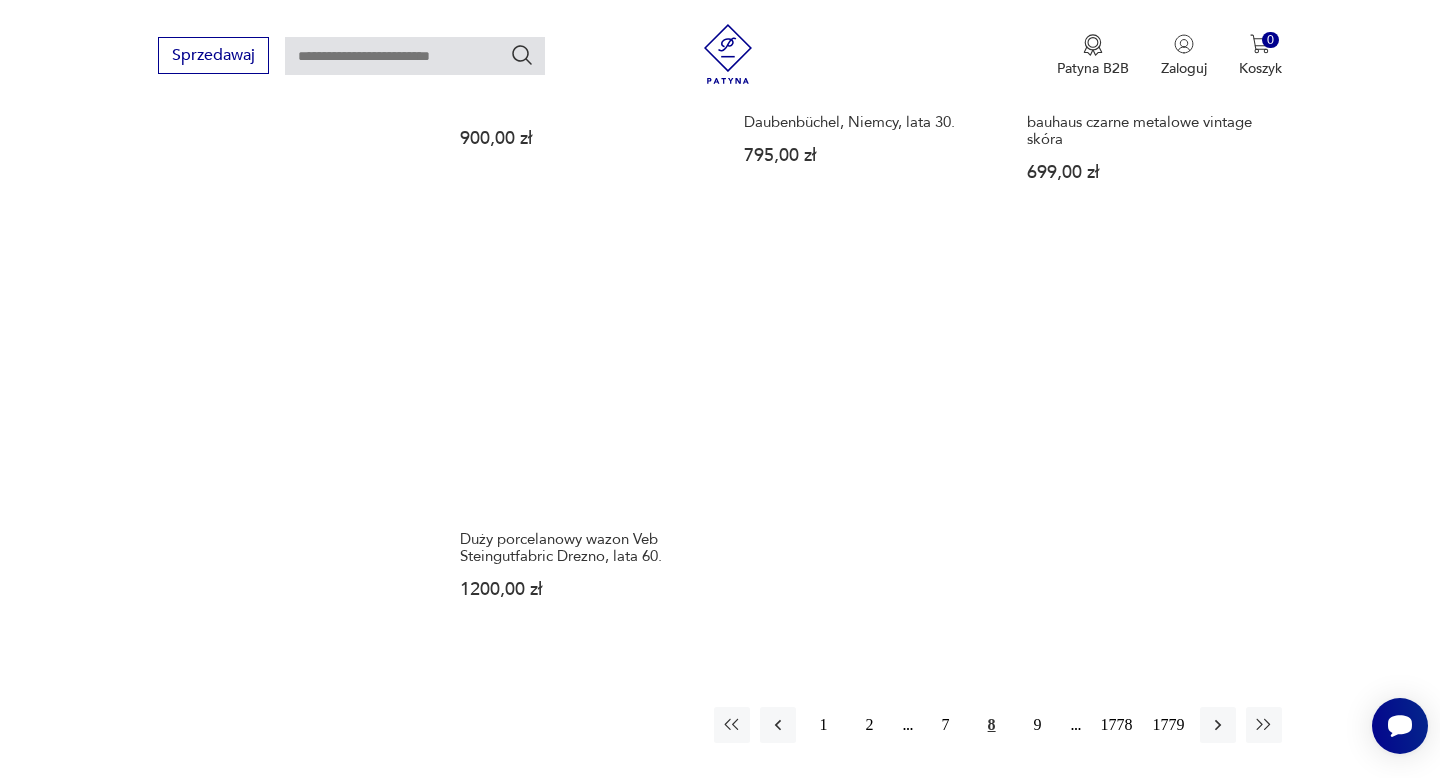 scroll, scrollTop: 2594, scrollLeft: 0, axis: vertical 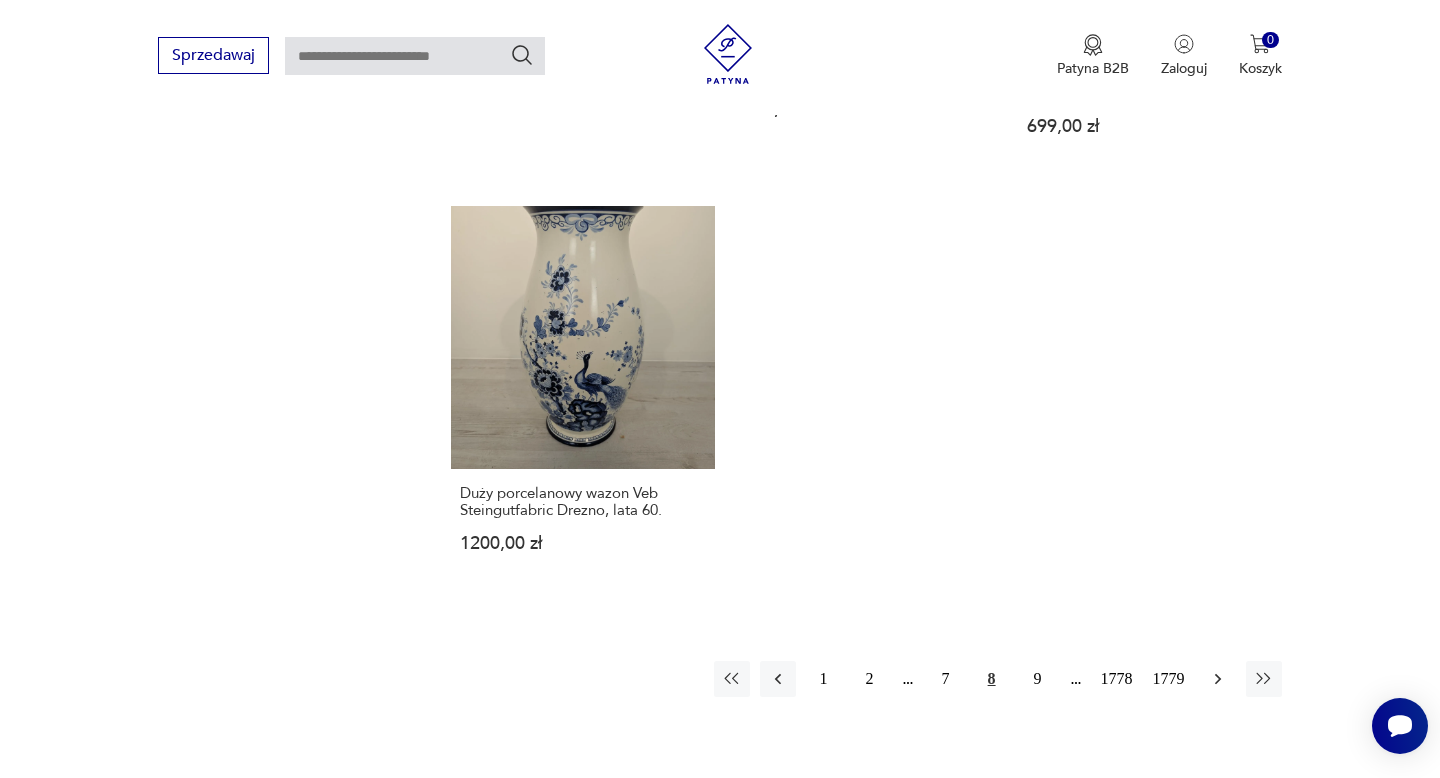 click 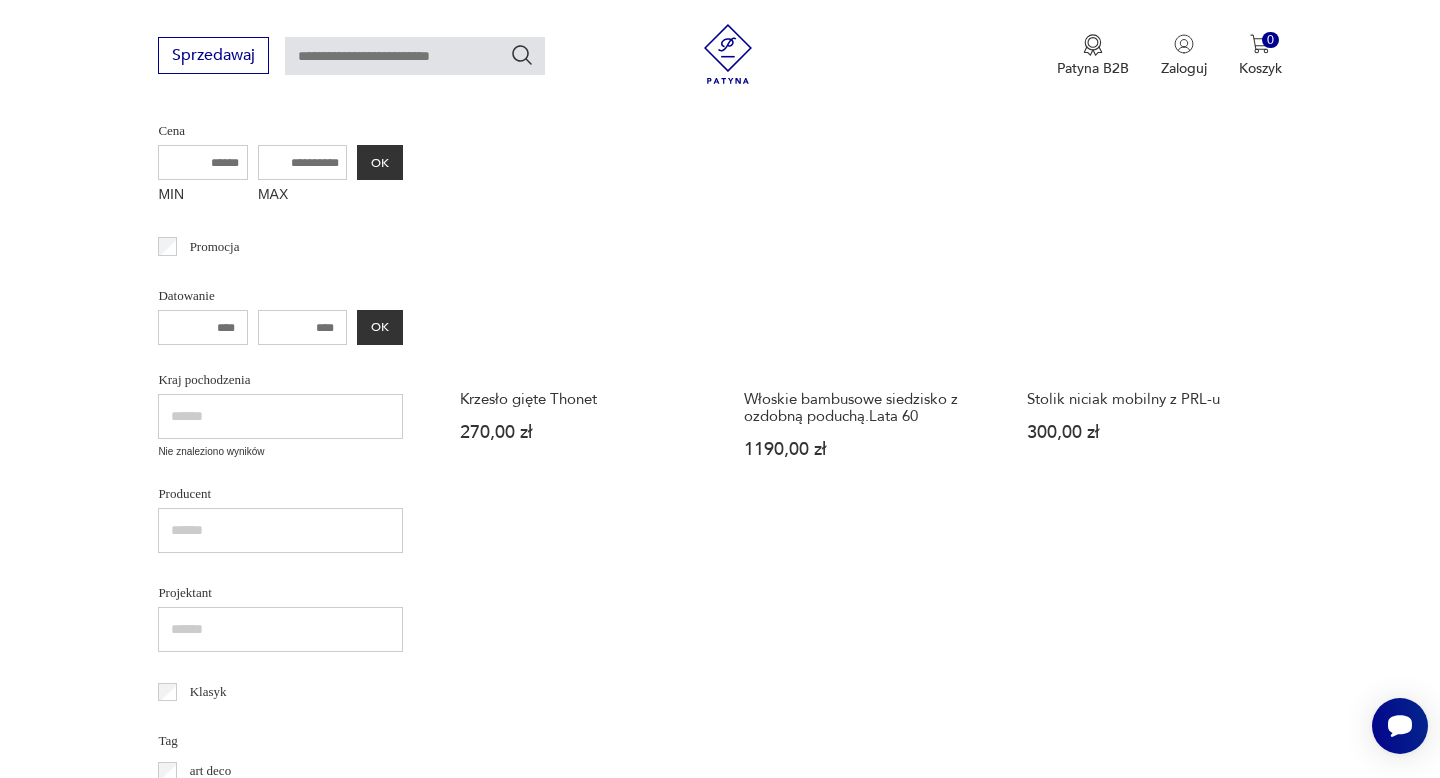 scroll, scrollTop: 538, scrollLeft: 0, axis: vertical 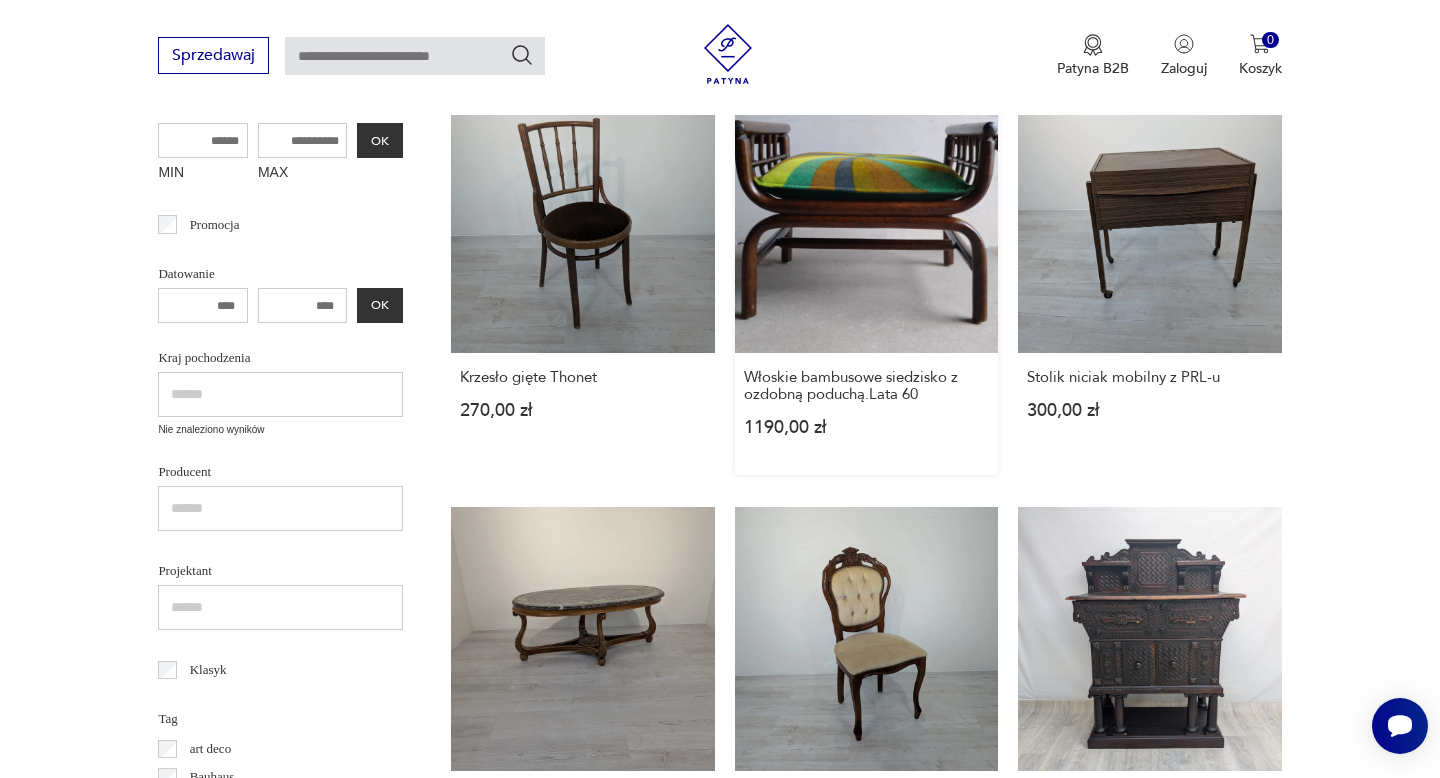 click on "Włoskie bambusowe siedzisko  z ozdobną poduchą.Lata 60 [PRICE]" at bounding box center [866, 282] 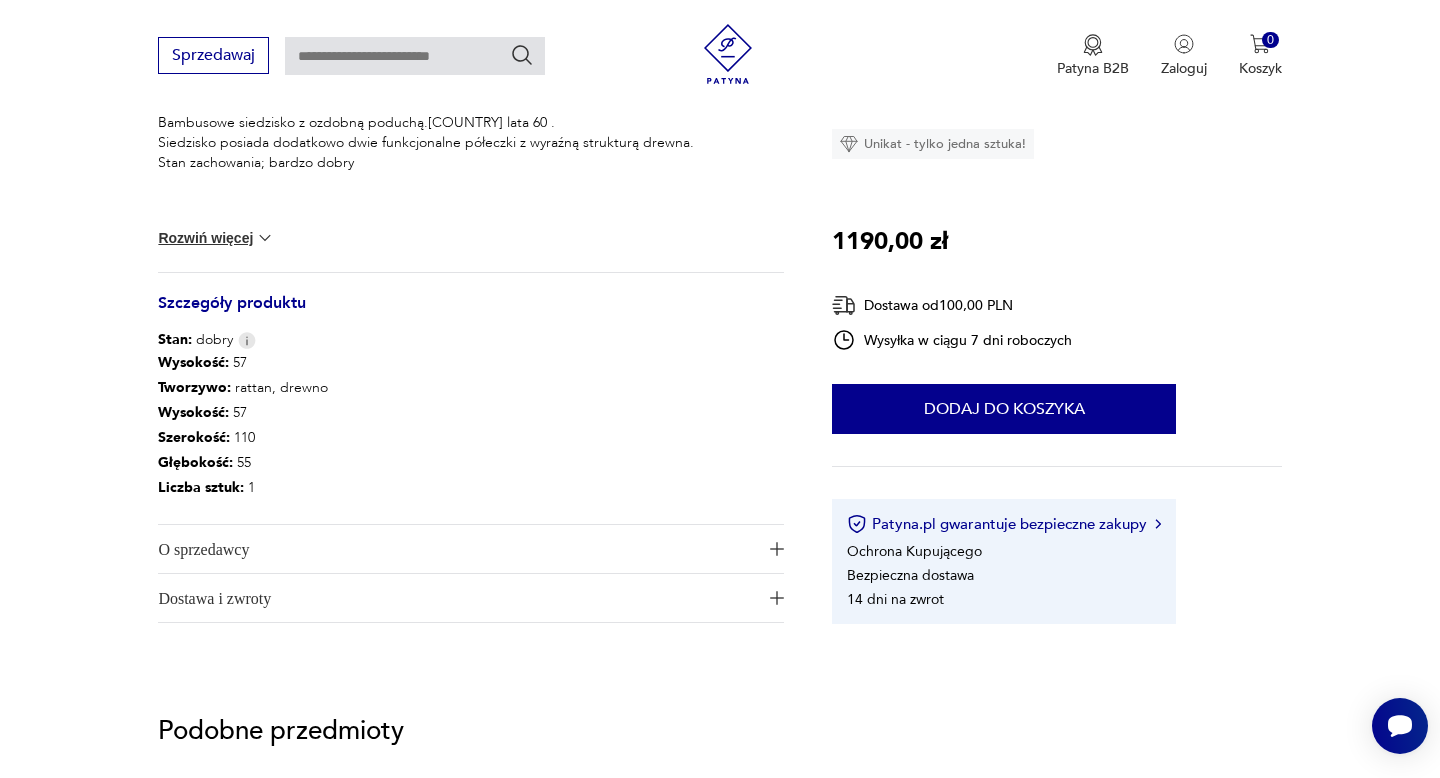 scroll, scrollTop: 875, scrollLeft: 0, axis: vertical 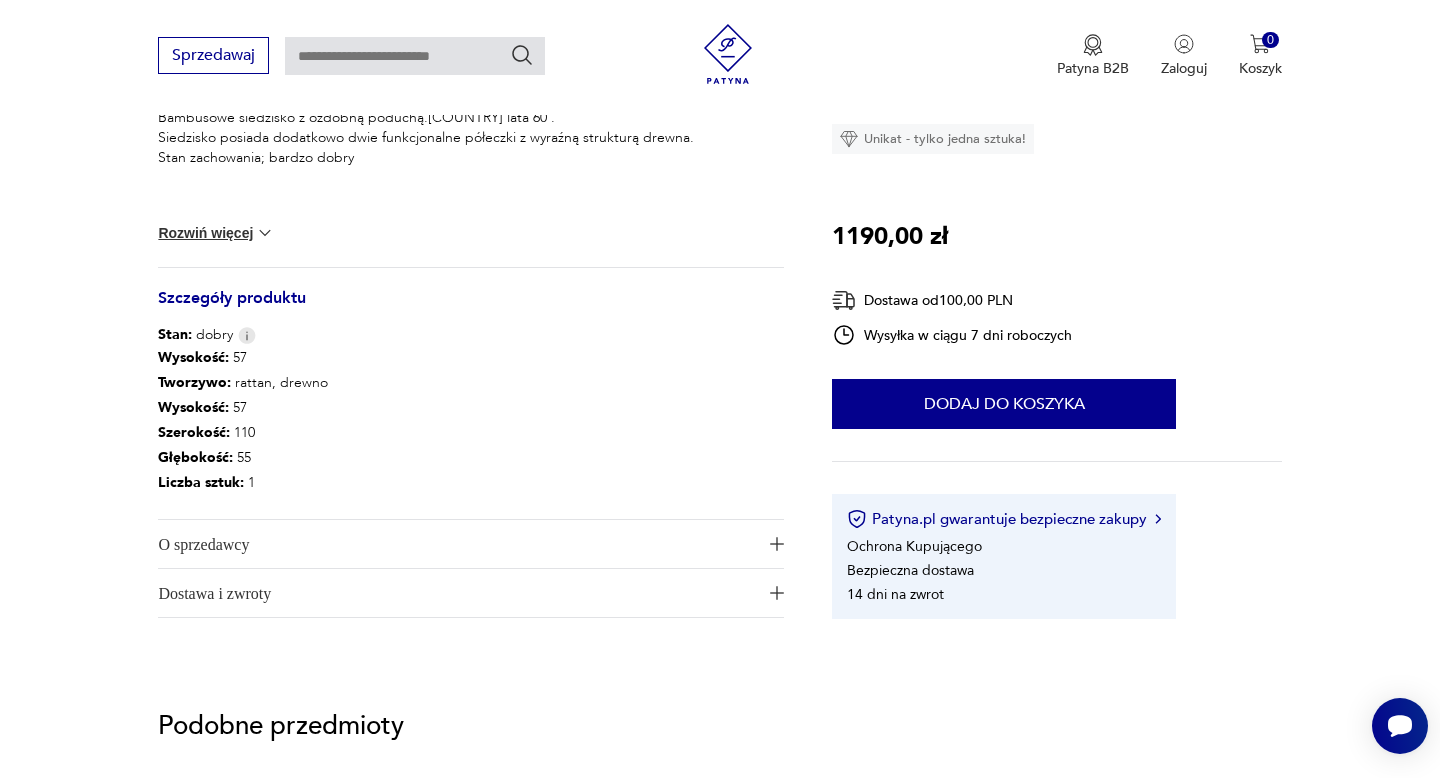 click on "O sprzedawcy" at bounding box center [457, 544] 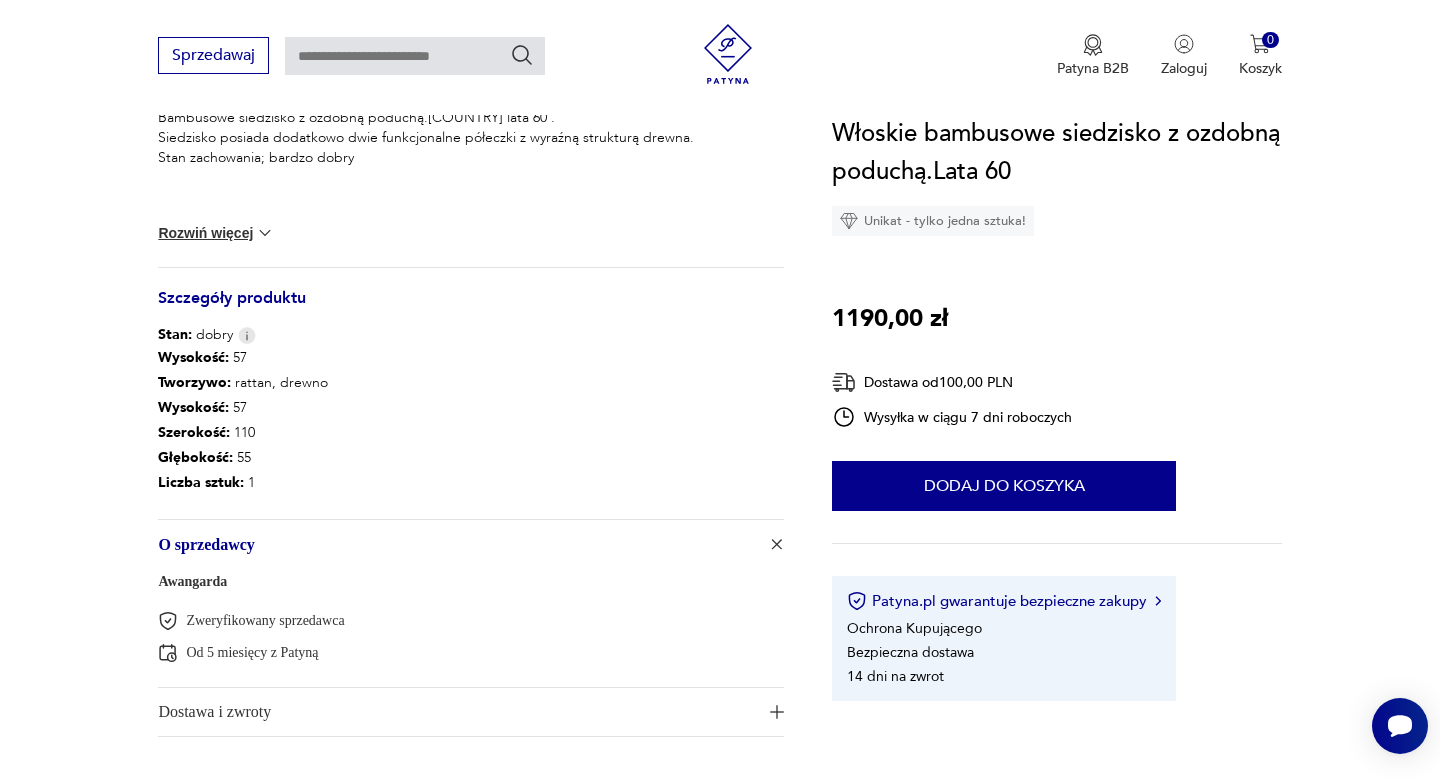 click on "Awangarda" at bounding box center (192, 581) 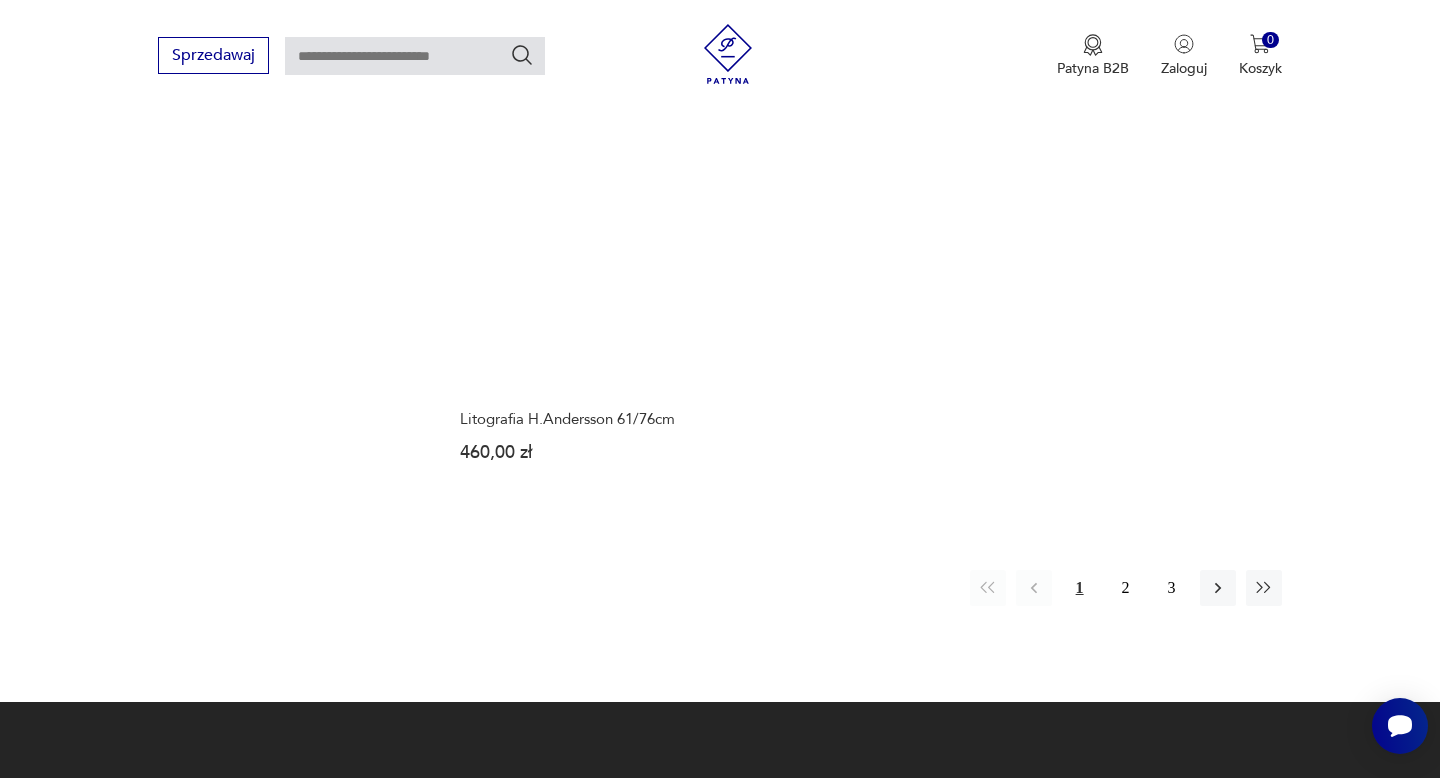 scroll, scrollTop: 2791, scrollLeft: 0, axis: vertical 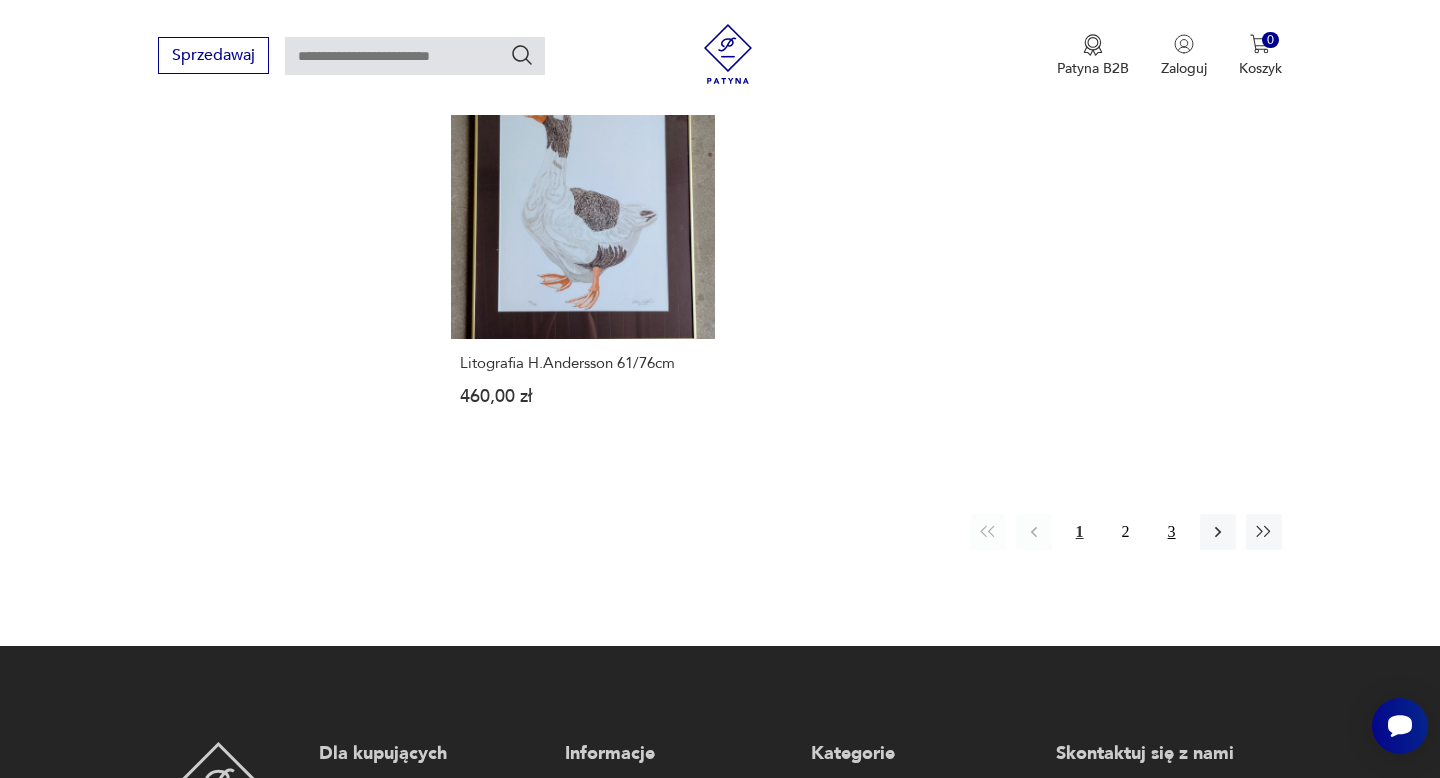 click on "3" at bounding box center [1172, 532] 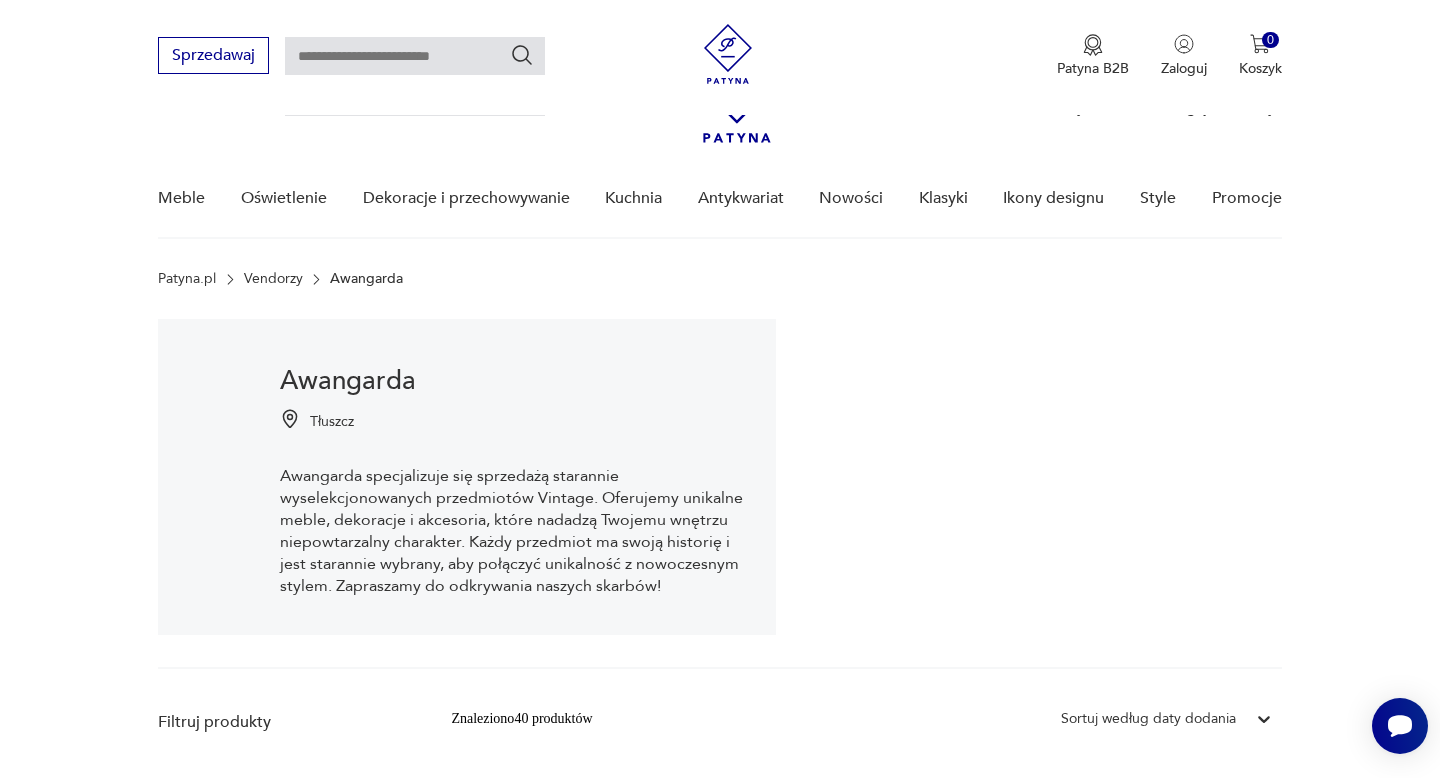 scroll, scrollTop: 0, scrollLeft: 0, axis: both 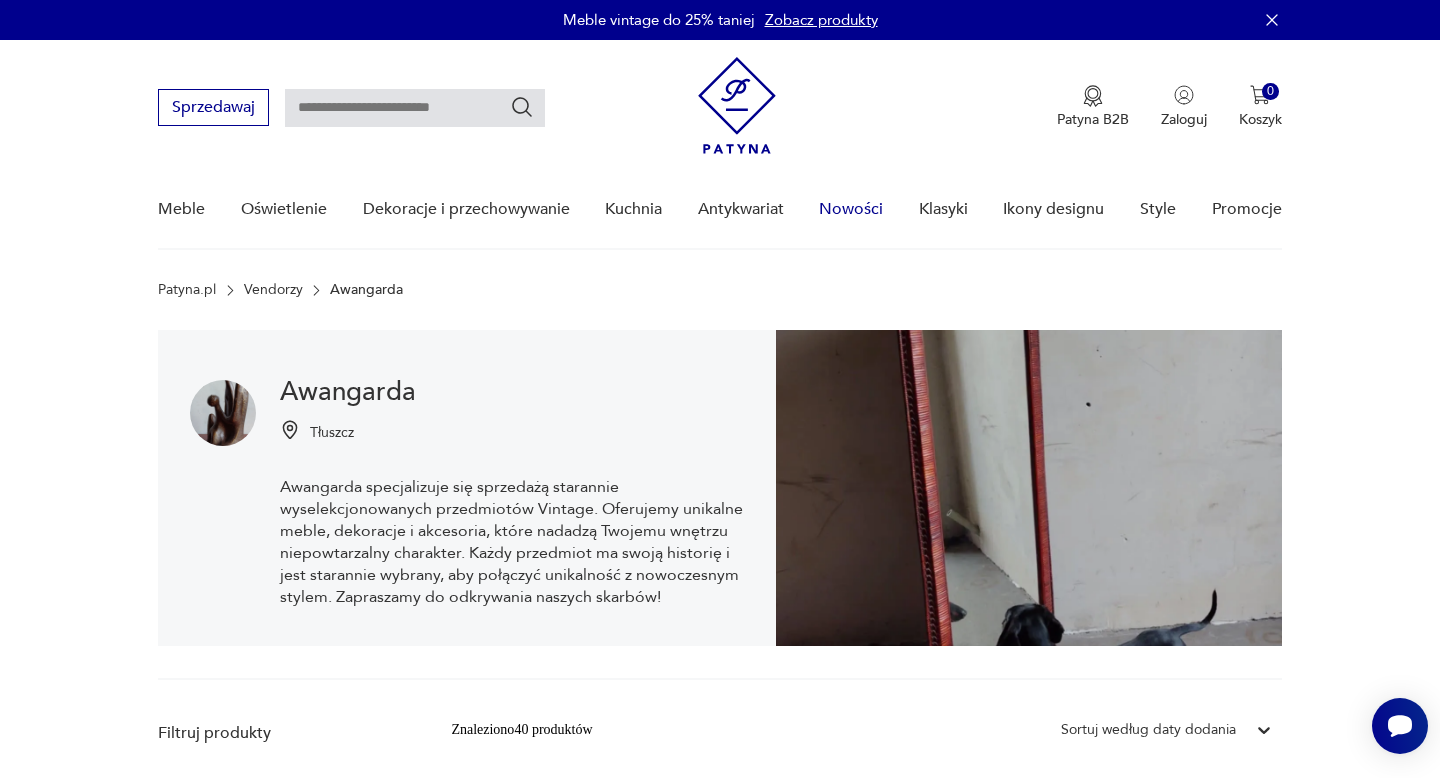 click on "Nowości" at bounding box center (851, 209) 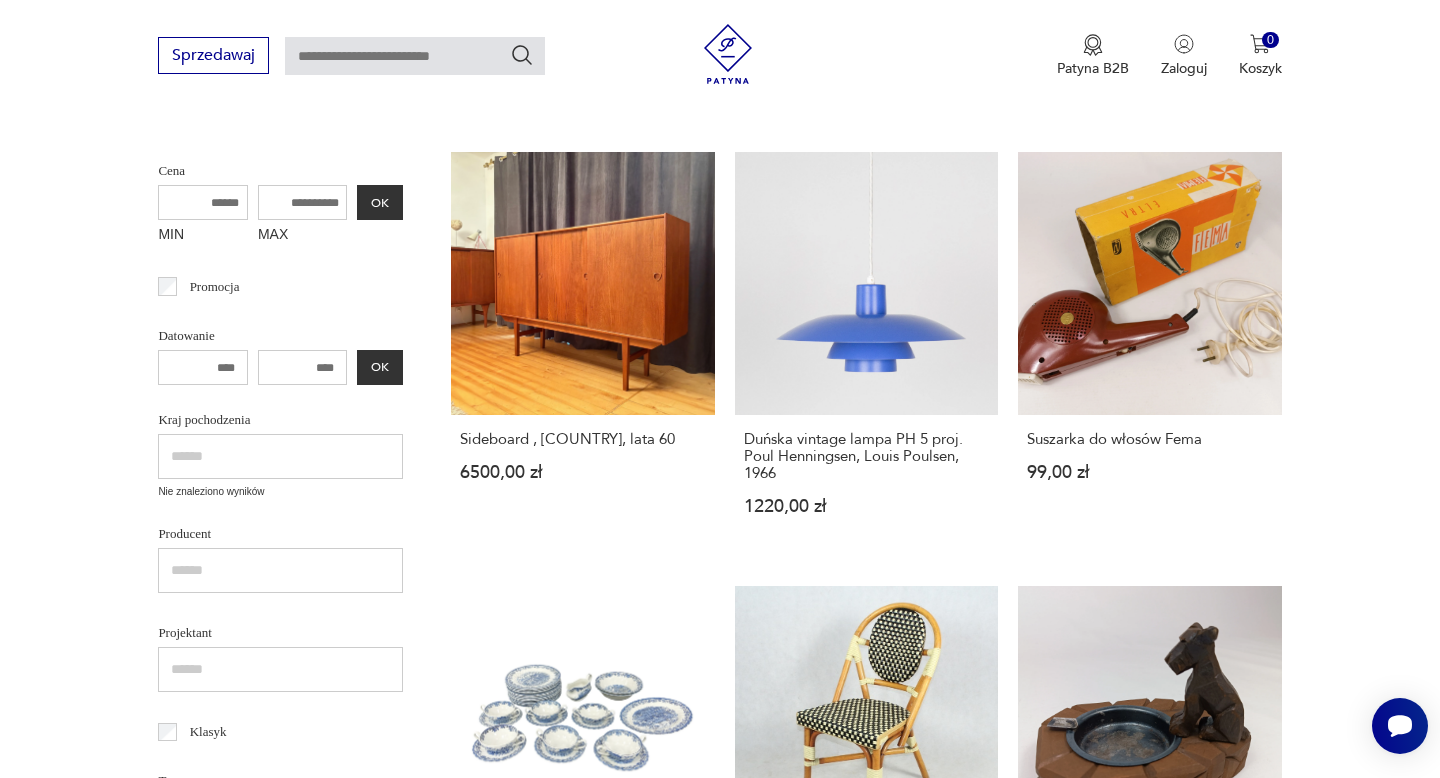 scroll, scrollTop: 417, scrollLeft: 0, axis: vertical 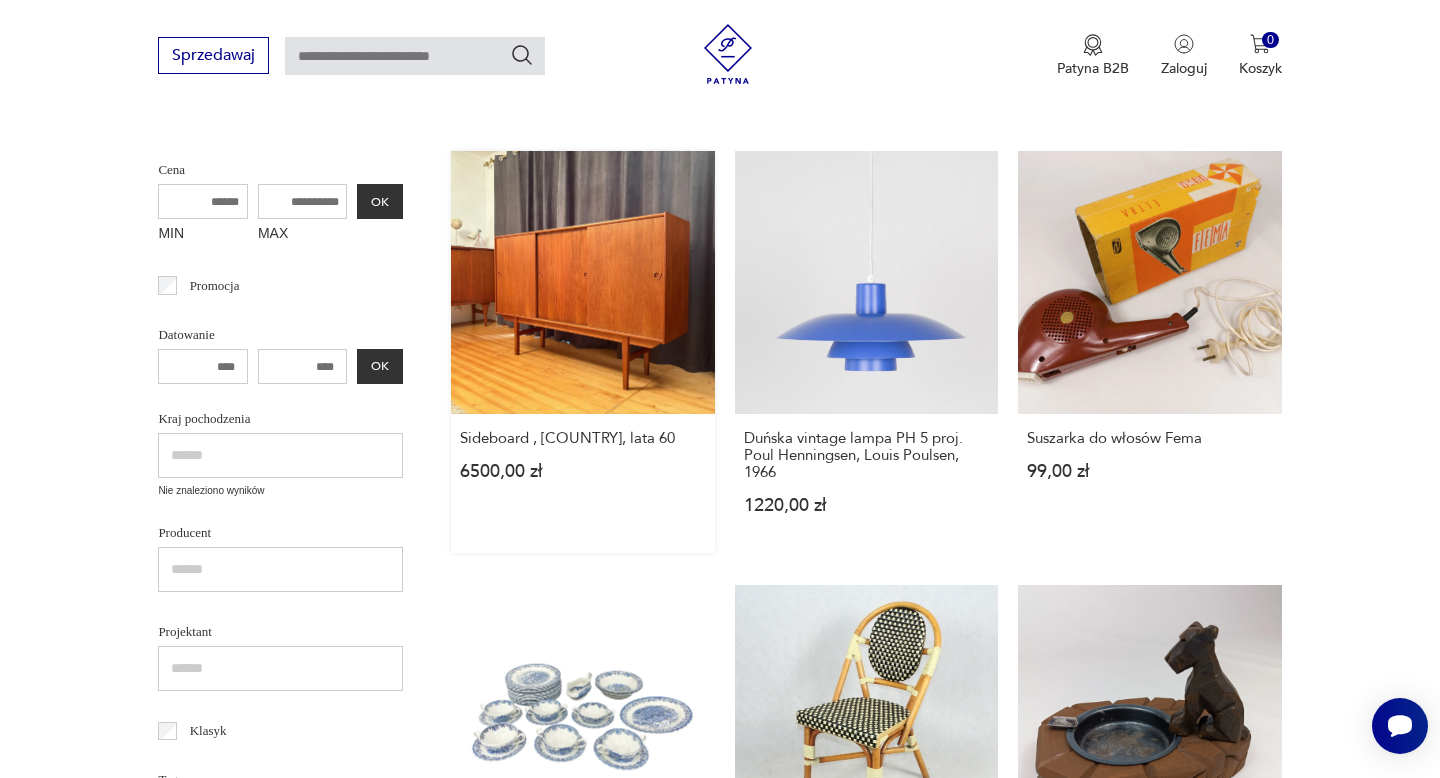 click on "Sideboard , [COUNTRY], lata 60 [PRICE]" at bounding box center [582, 352] 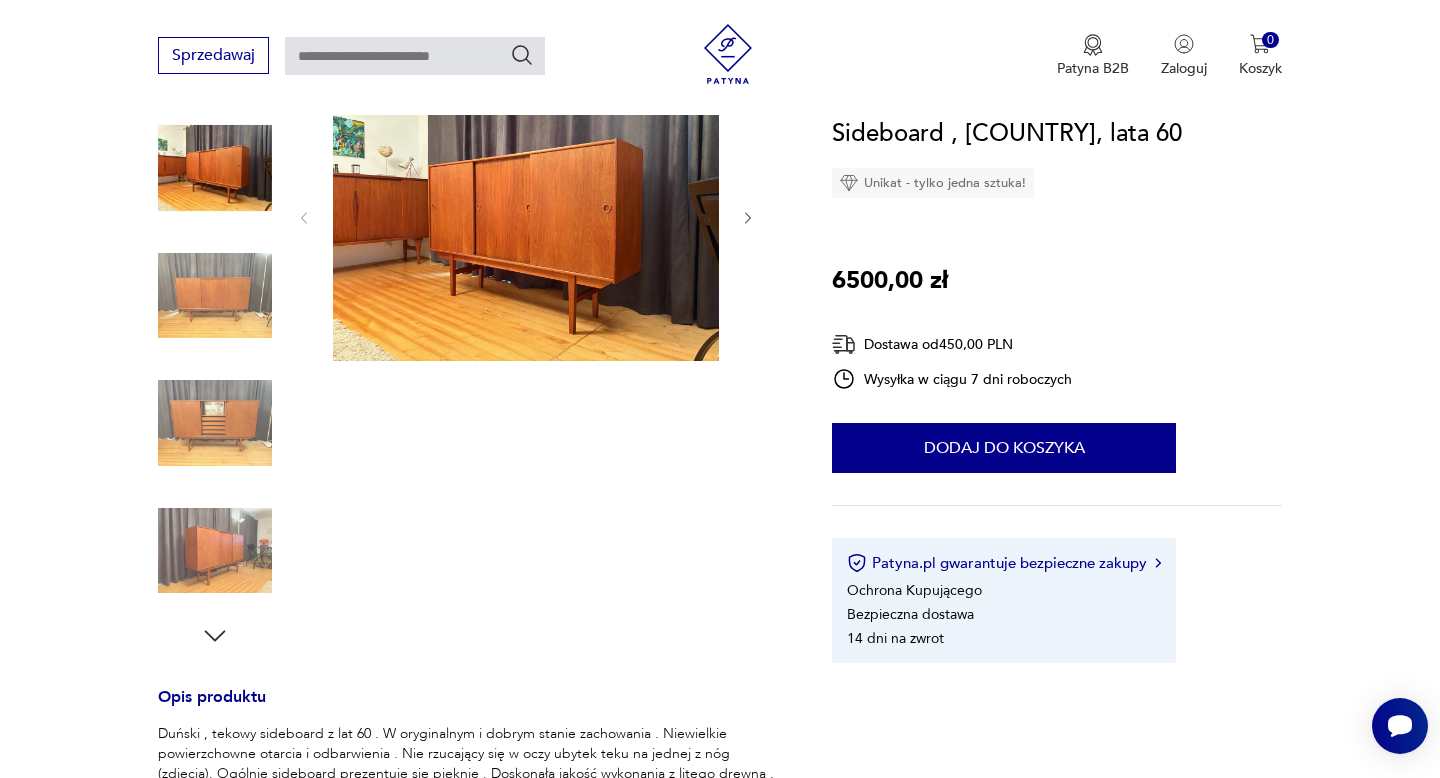 scroll, scrollTop: 266, scrollLeft: 0, axis: vertical 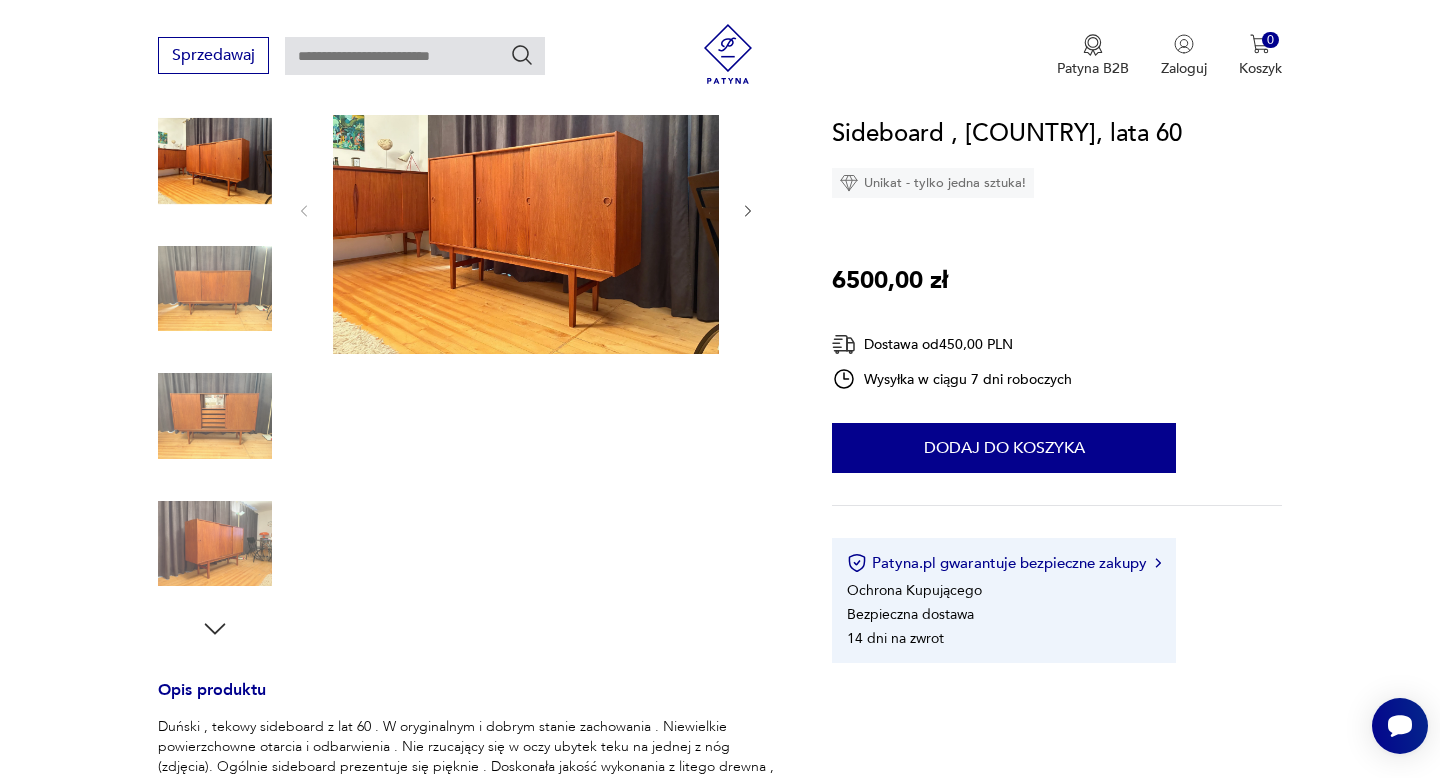 click at bounding box center (215, 416) 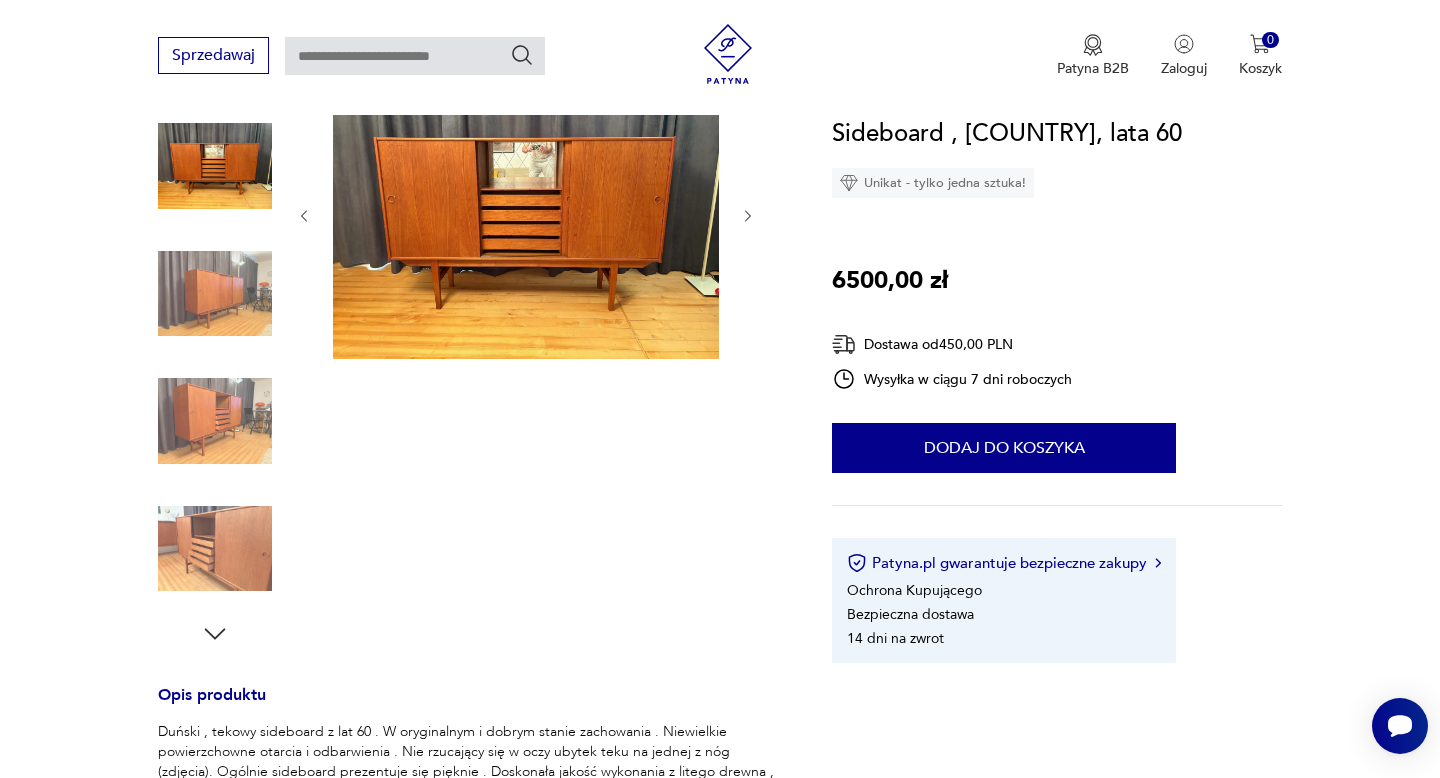 scroll, scrollTop: 250, scrollLeft: 0, axis: vertical 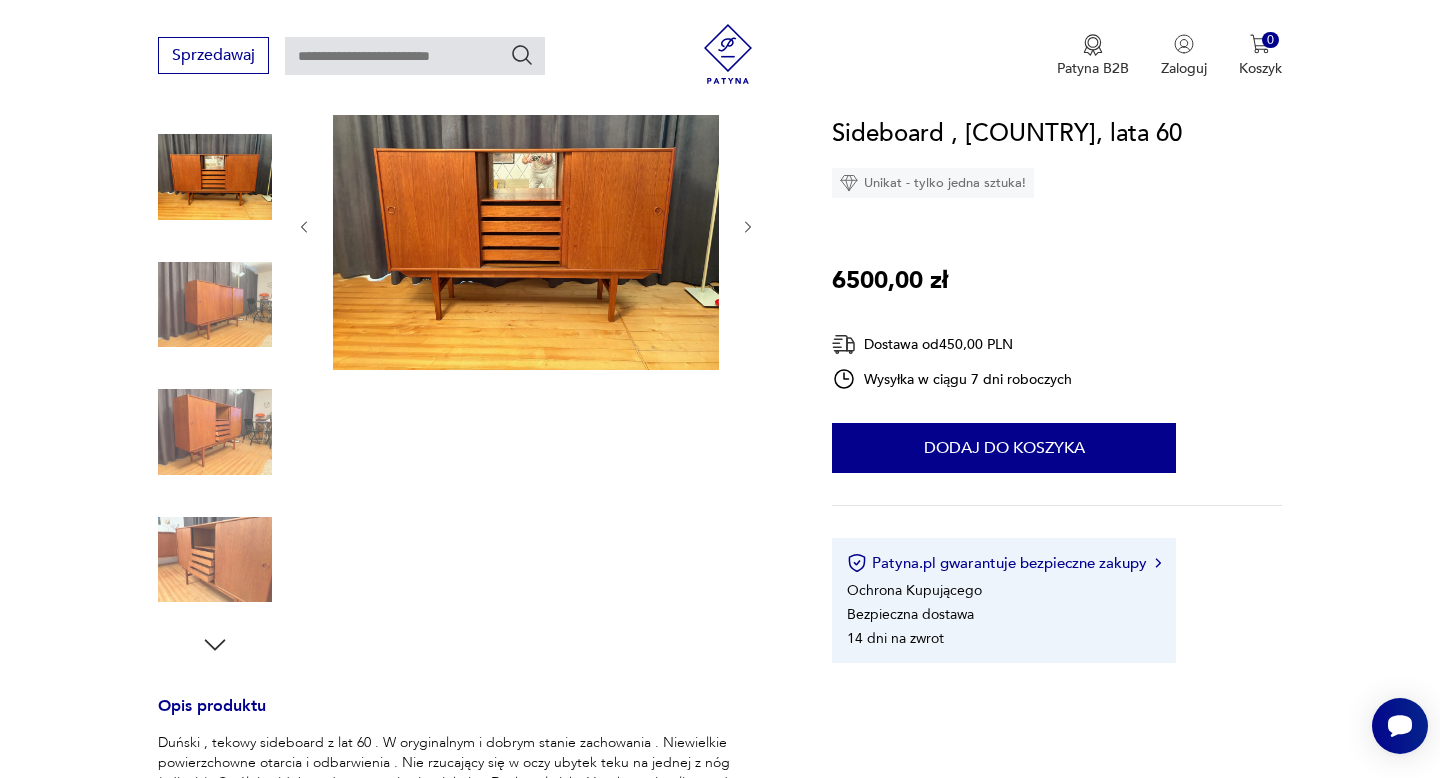 click at bounding box center (215, 305) 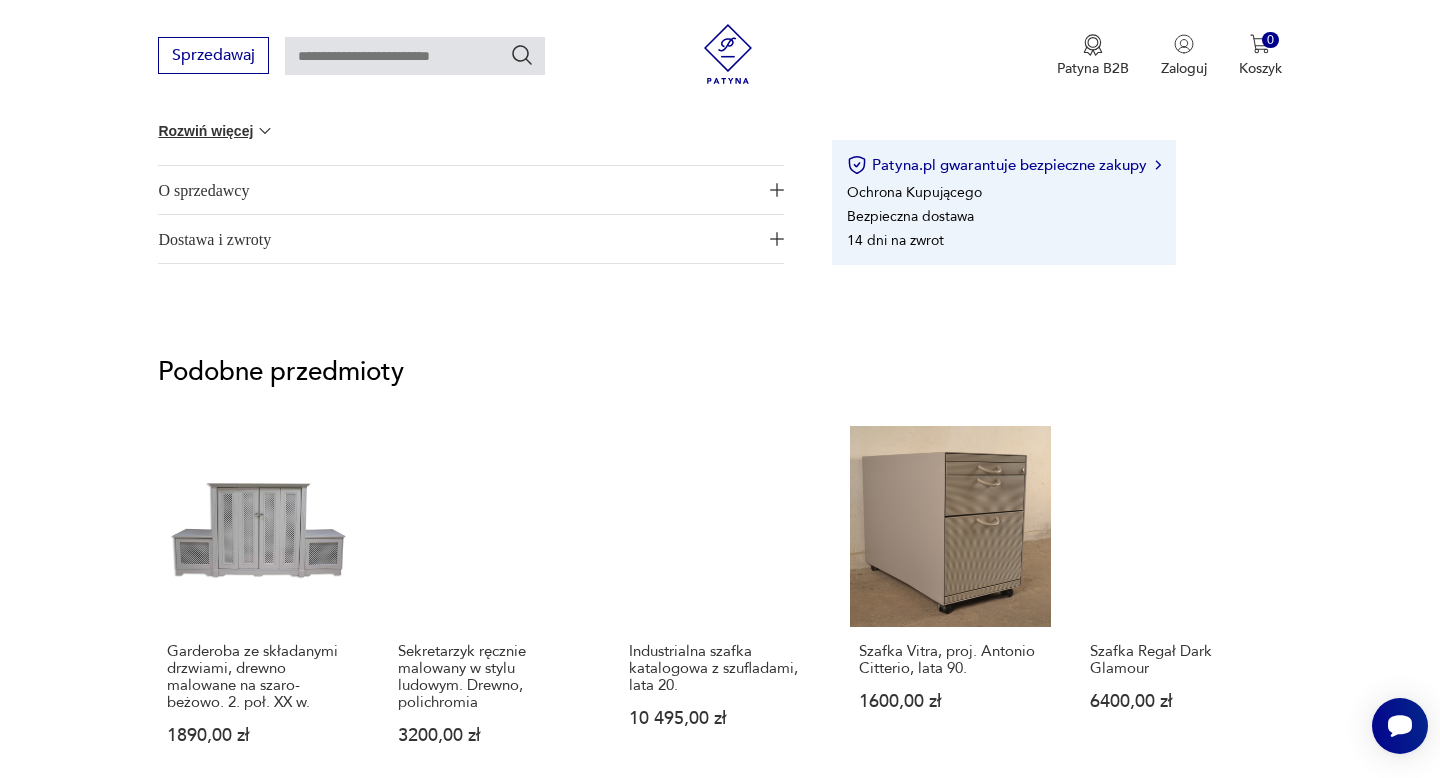 scroll, scrollTop: 1366, scrollLeft: 0, axis: vertical 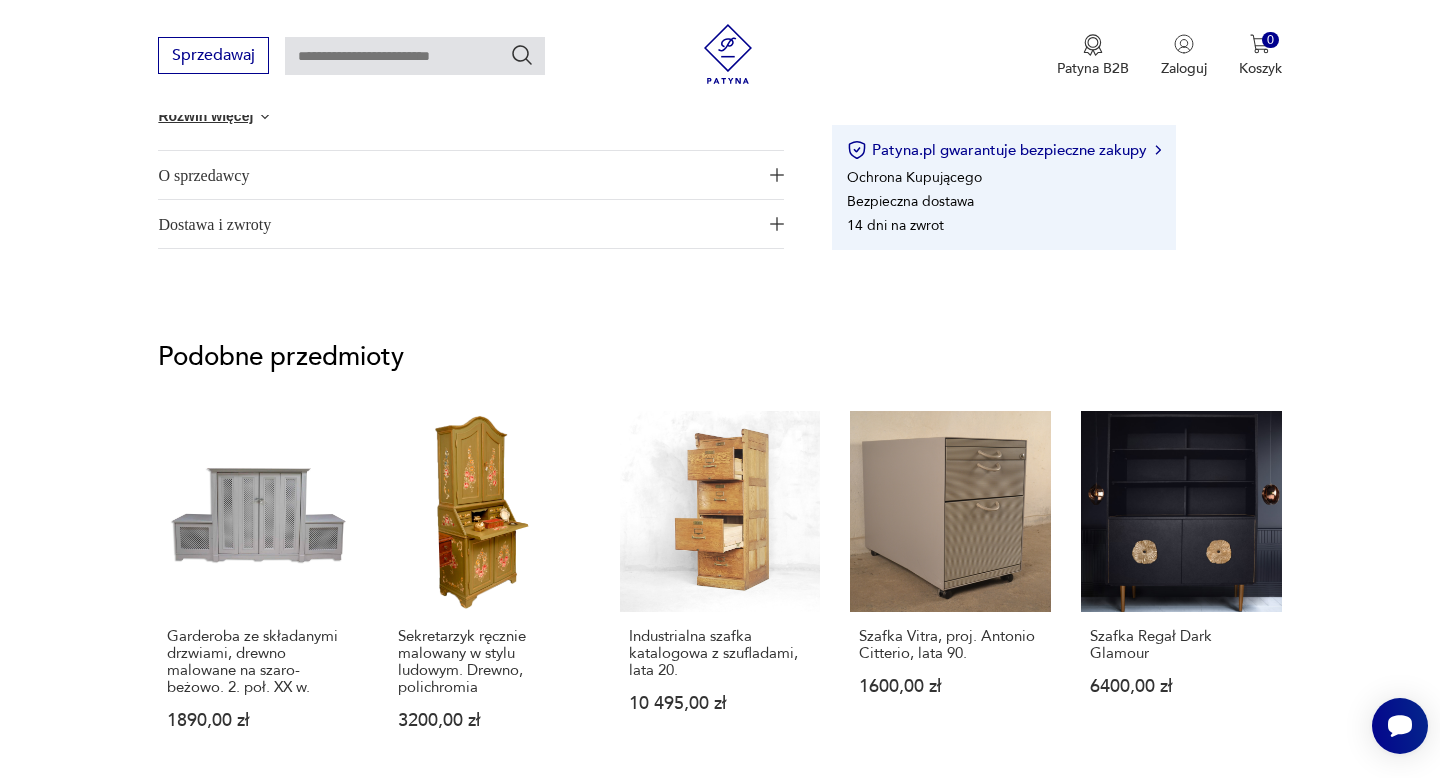 click on "O sprzedawcy" at bounding box center [457, 175] 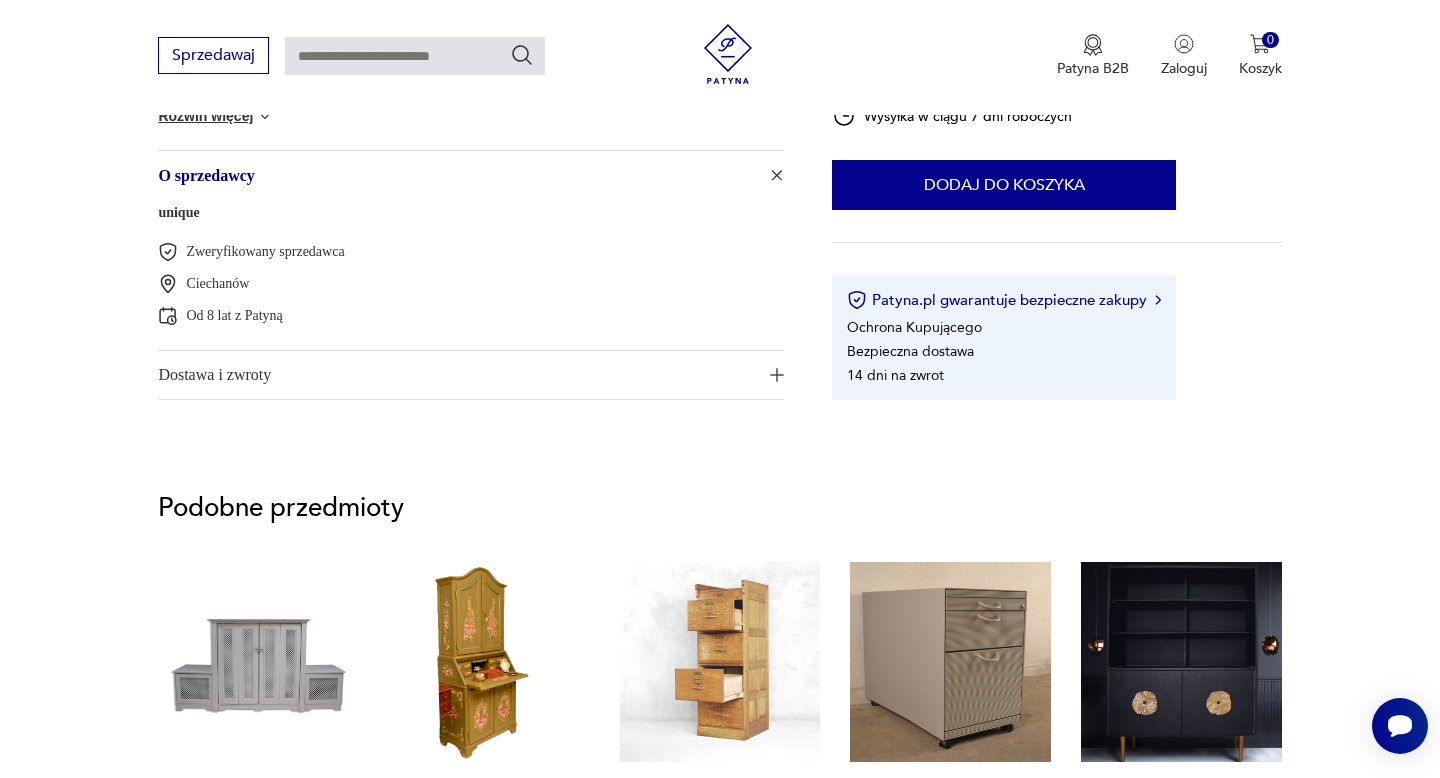click on "unique" at bounding box center [178, 212] 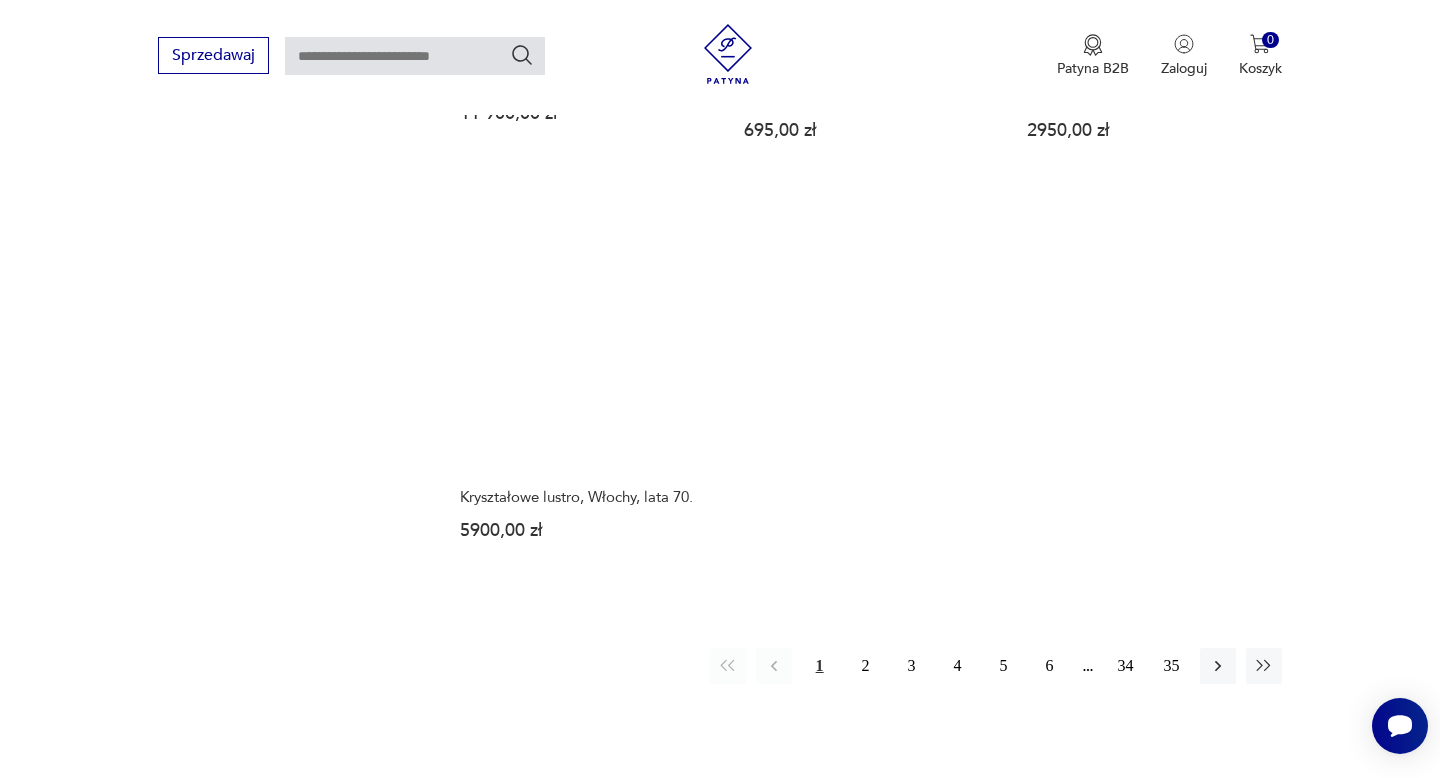 scroll, scrollTop: 2702, scrollLeft: 0, axis: vertical 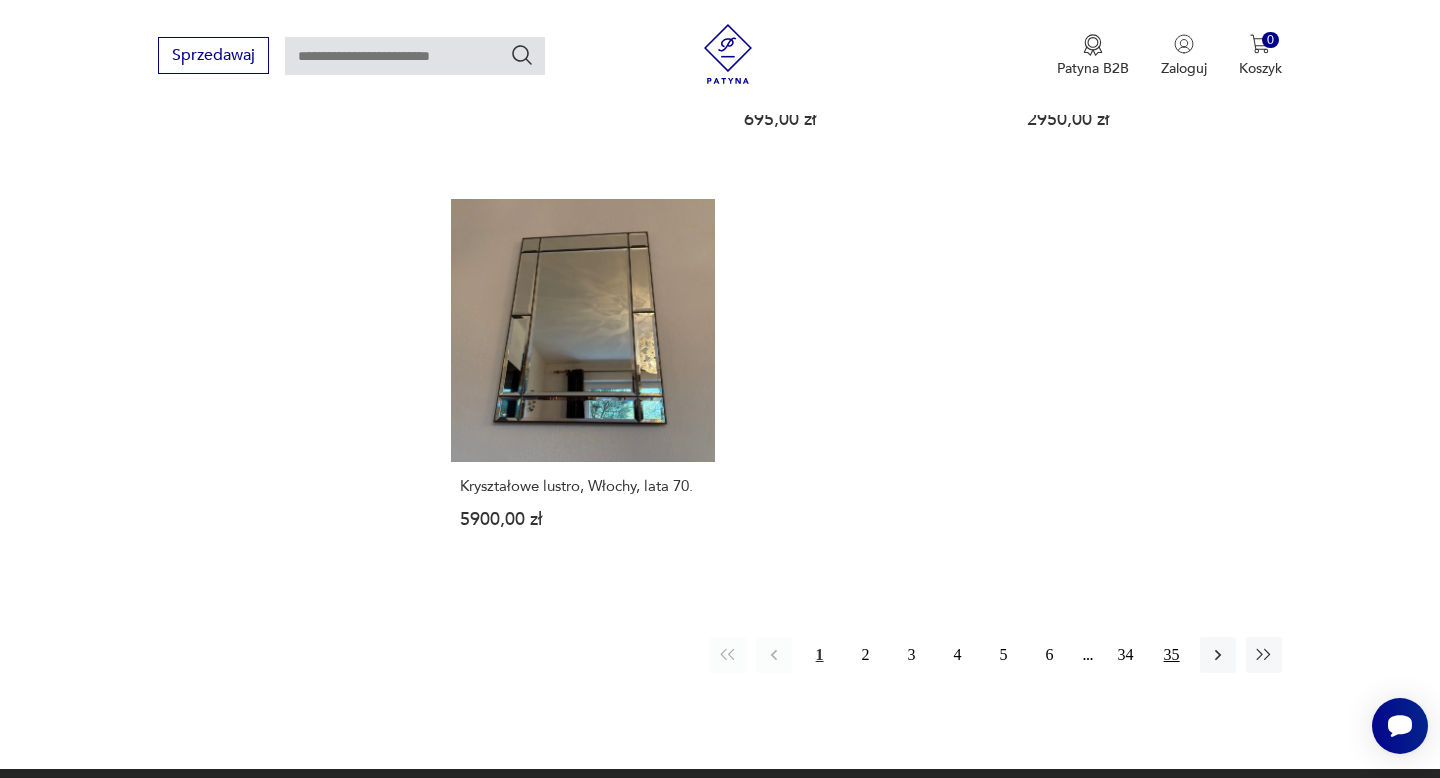 click on "35" at bounding box center [1172, 655] 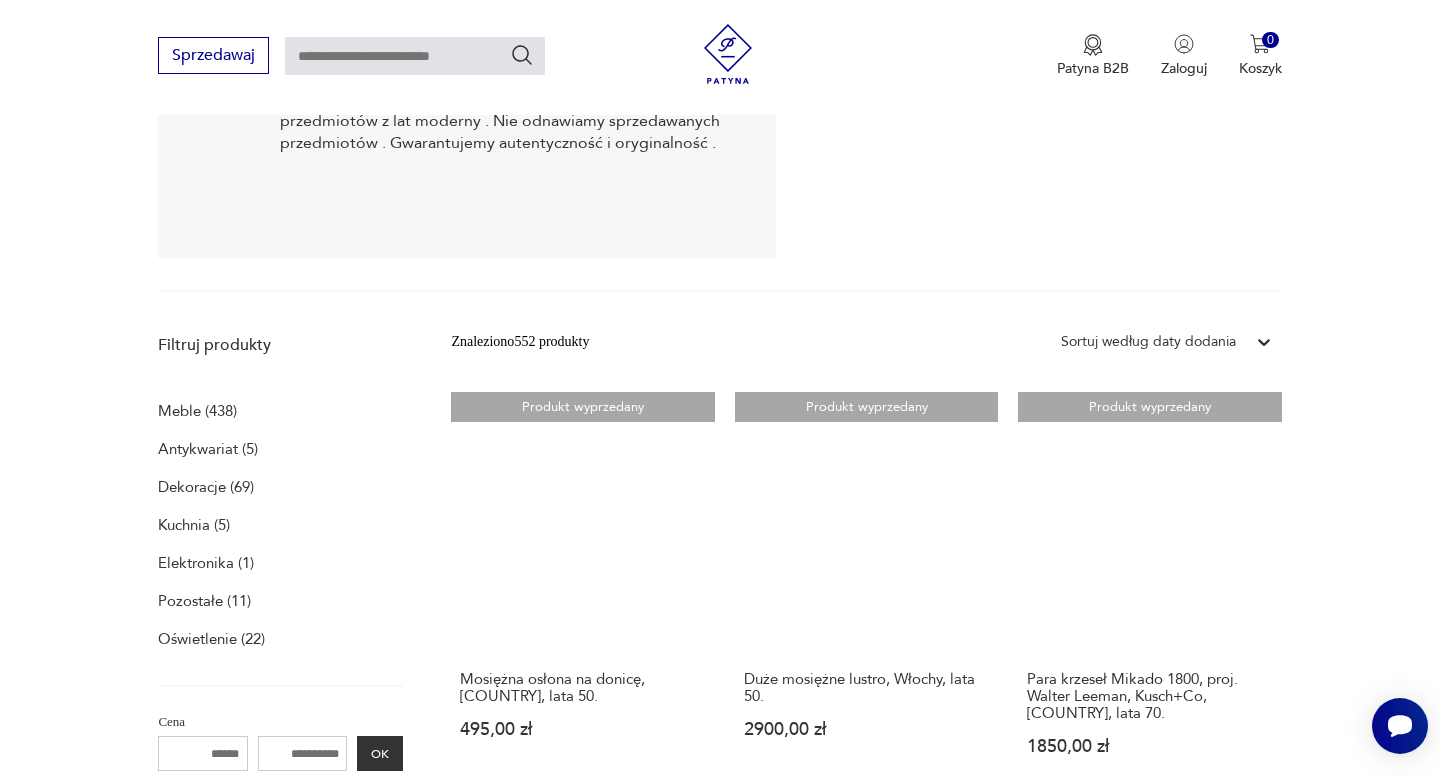 scroll, scrollTop: 0, scrollLeft: 0, axis: both 